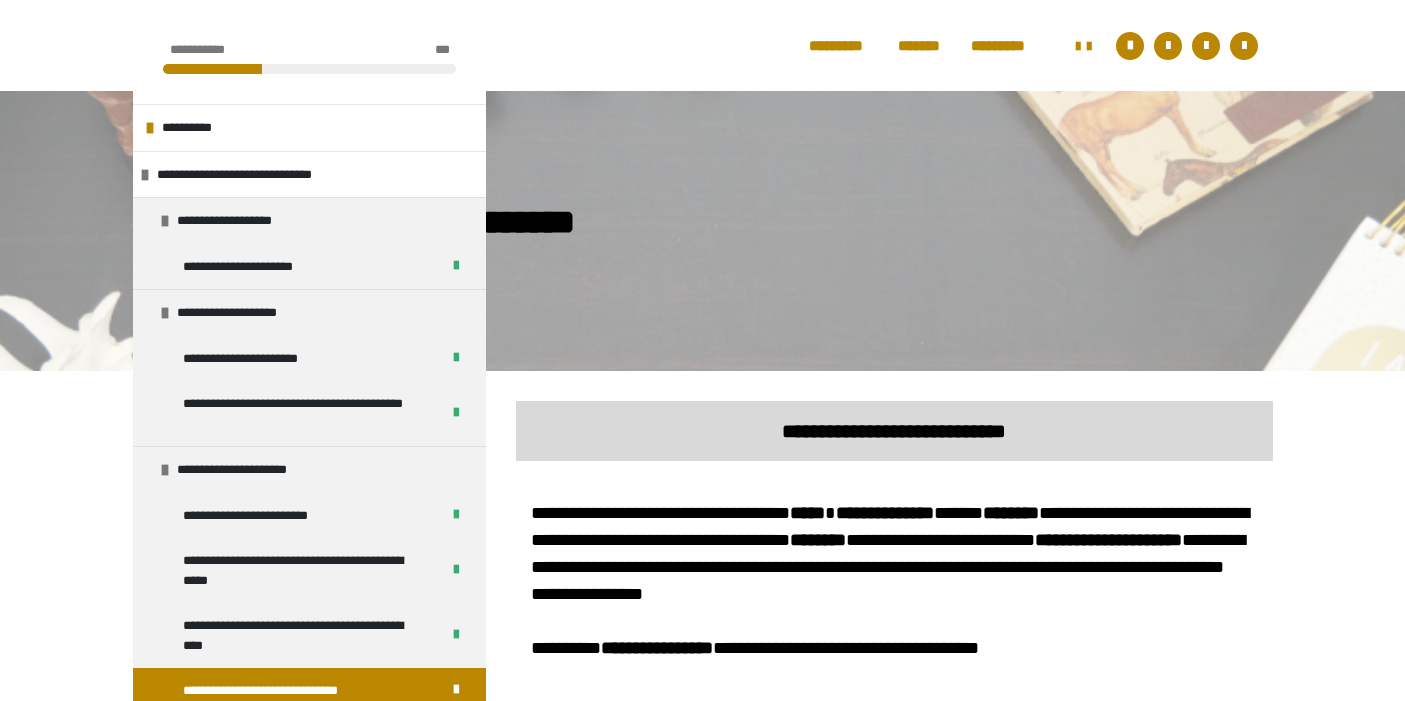 scroll, scrollTop: 582, scrollLeft: 0, axis: vertical 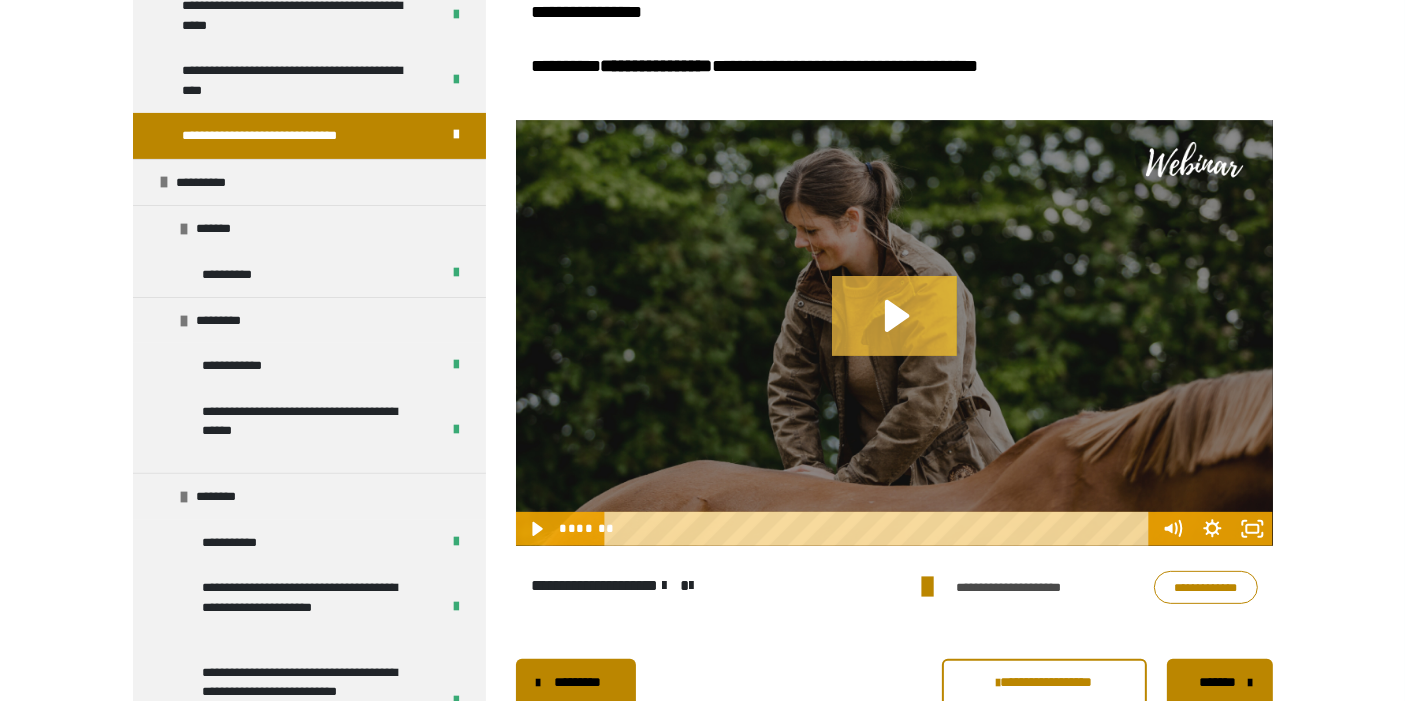 click 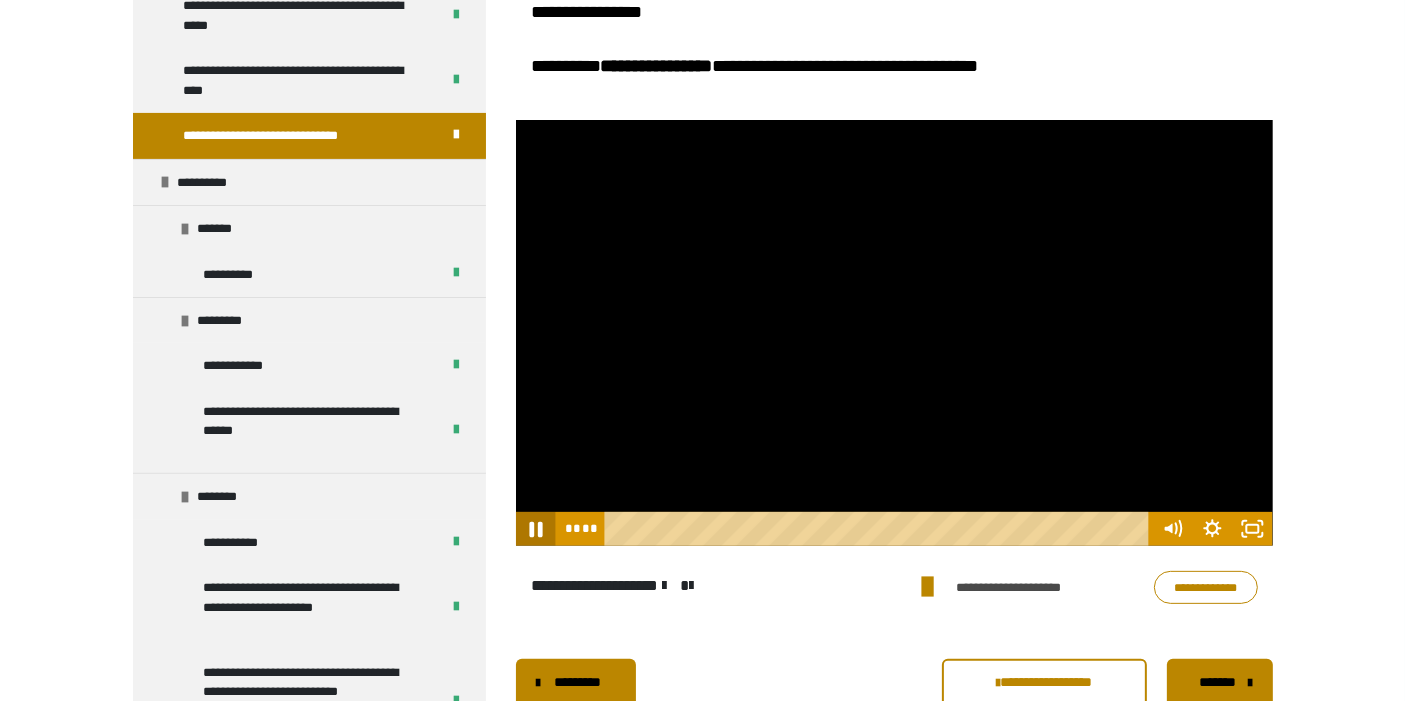 drag, startPoint x: 534, startPoint y: 531, endPoint x: 600, endPoint y: 507, distance: 70.2282 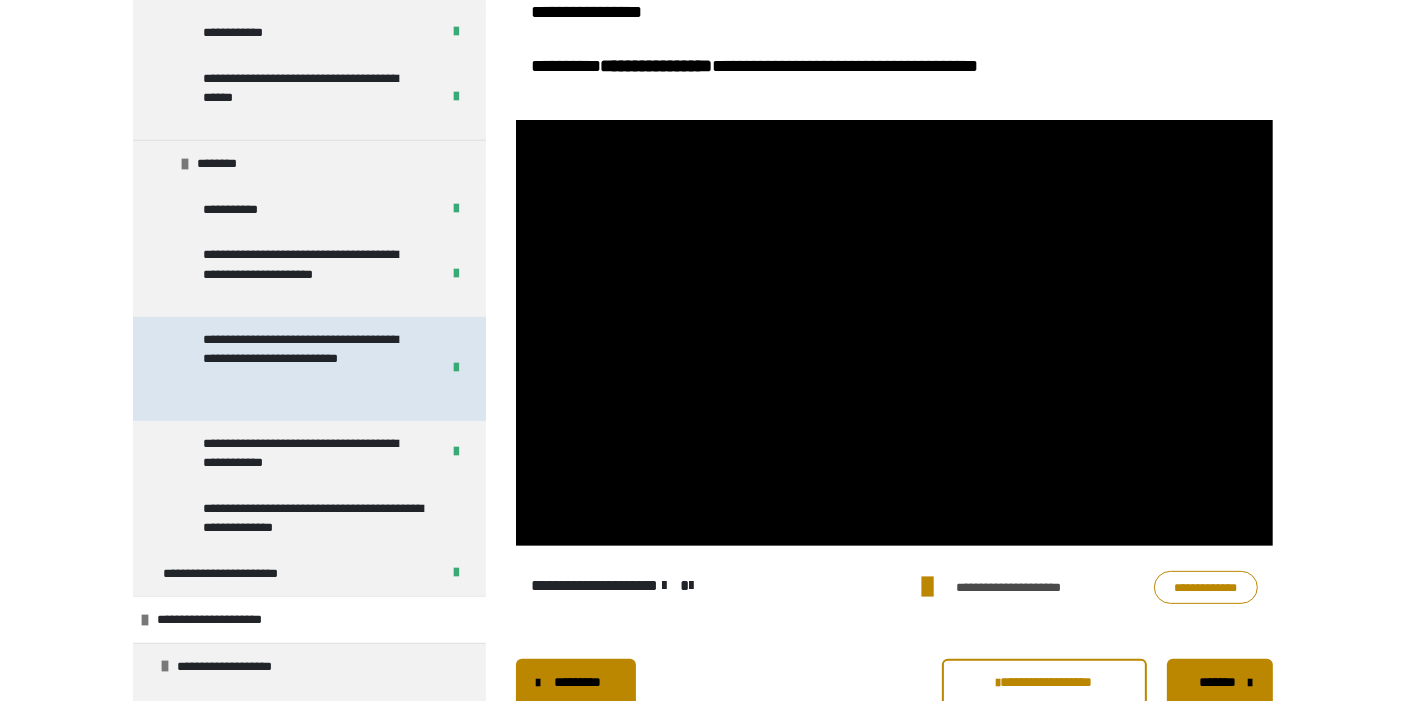 scroll, scrollTop: 777, scrollLeft: 0, axis: vertical 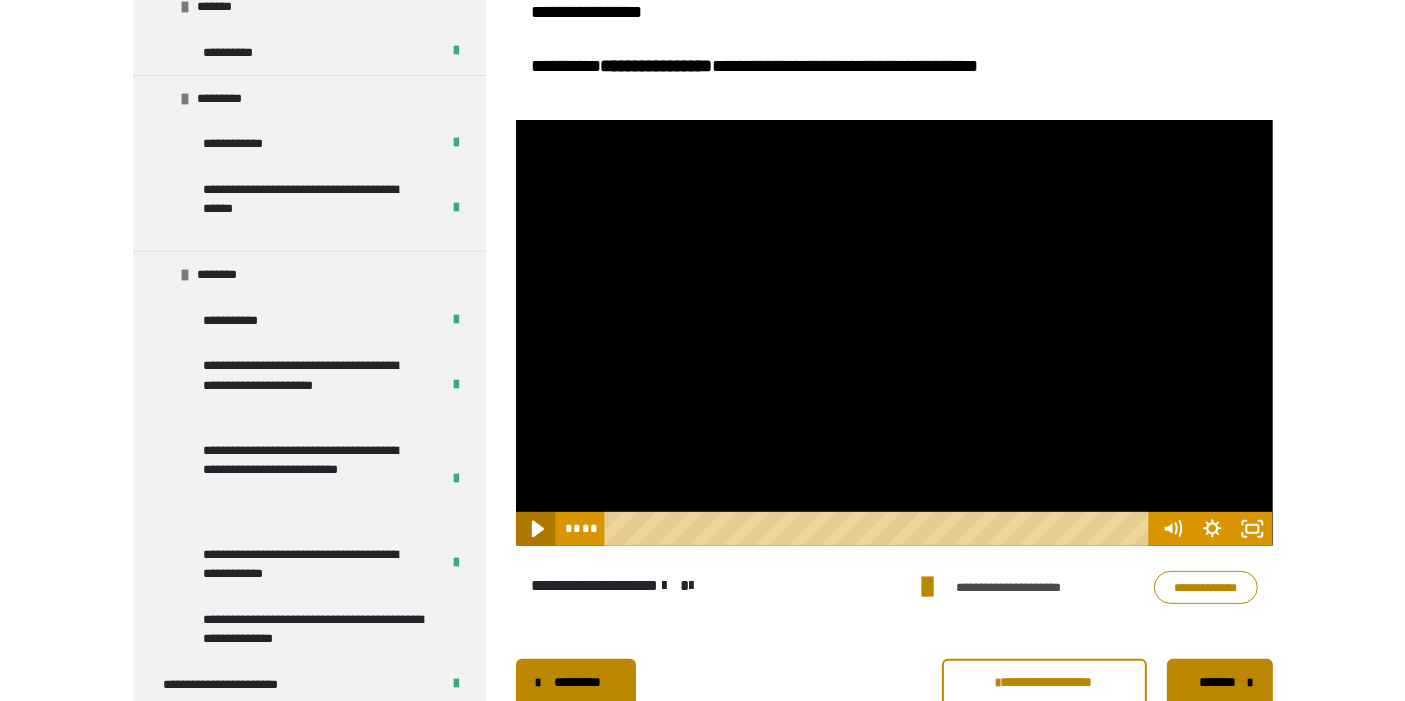 click 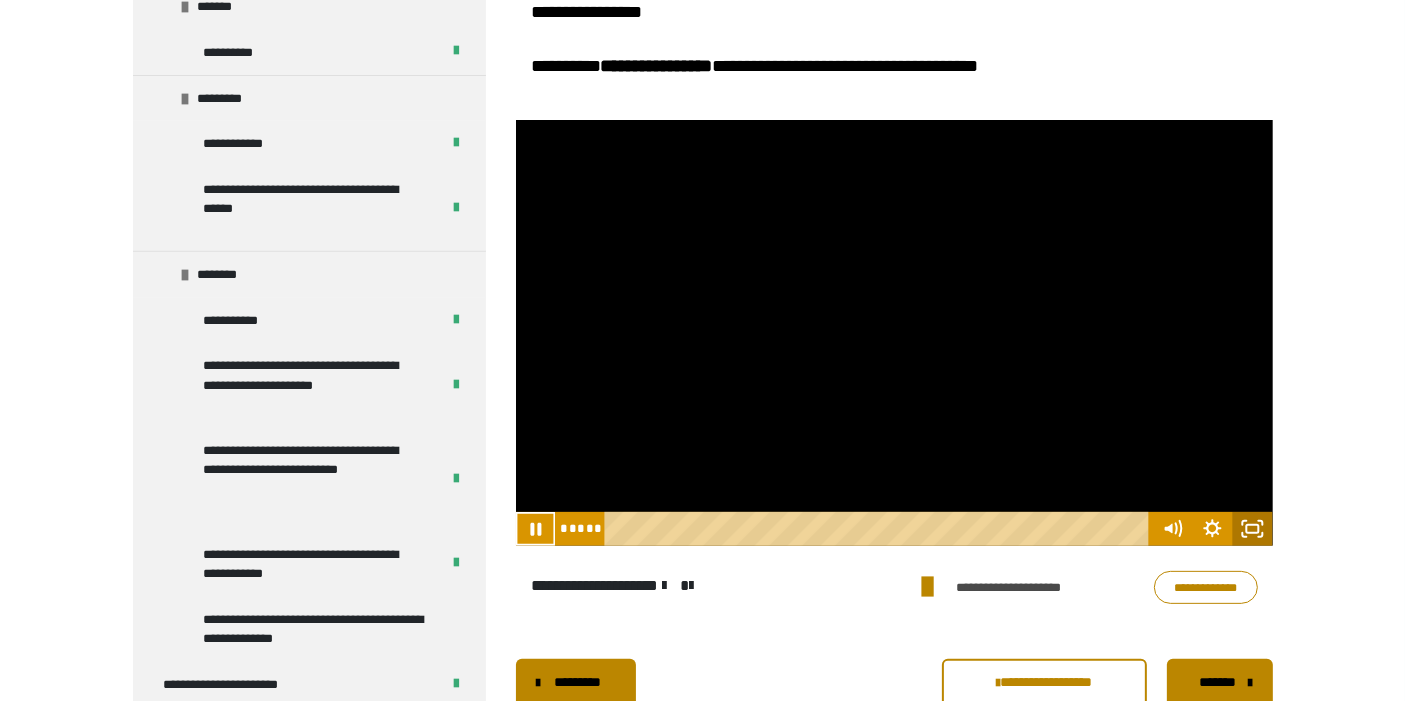 drag, startPoint x: 1254, startPoint y: 523, endPoint x: 1254, endPoint y: 658, distance: 135 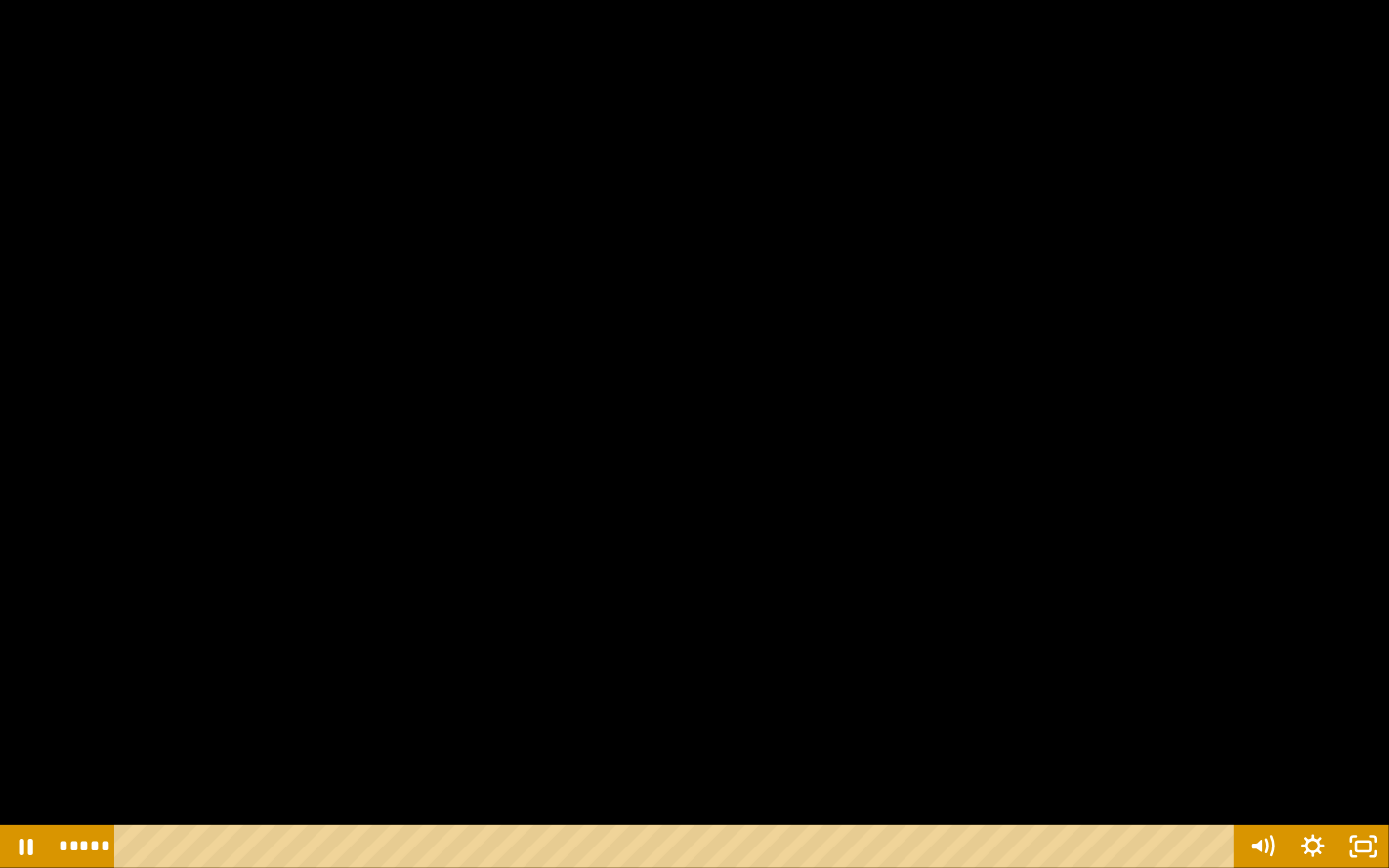 click at bounding box center [694, 434] 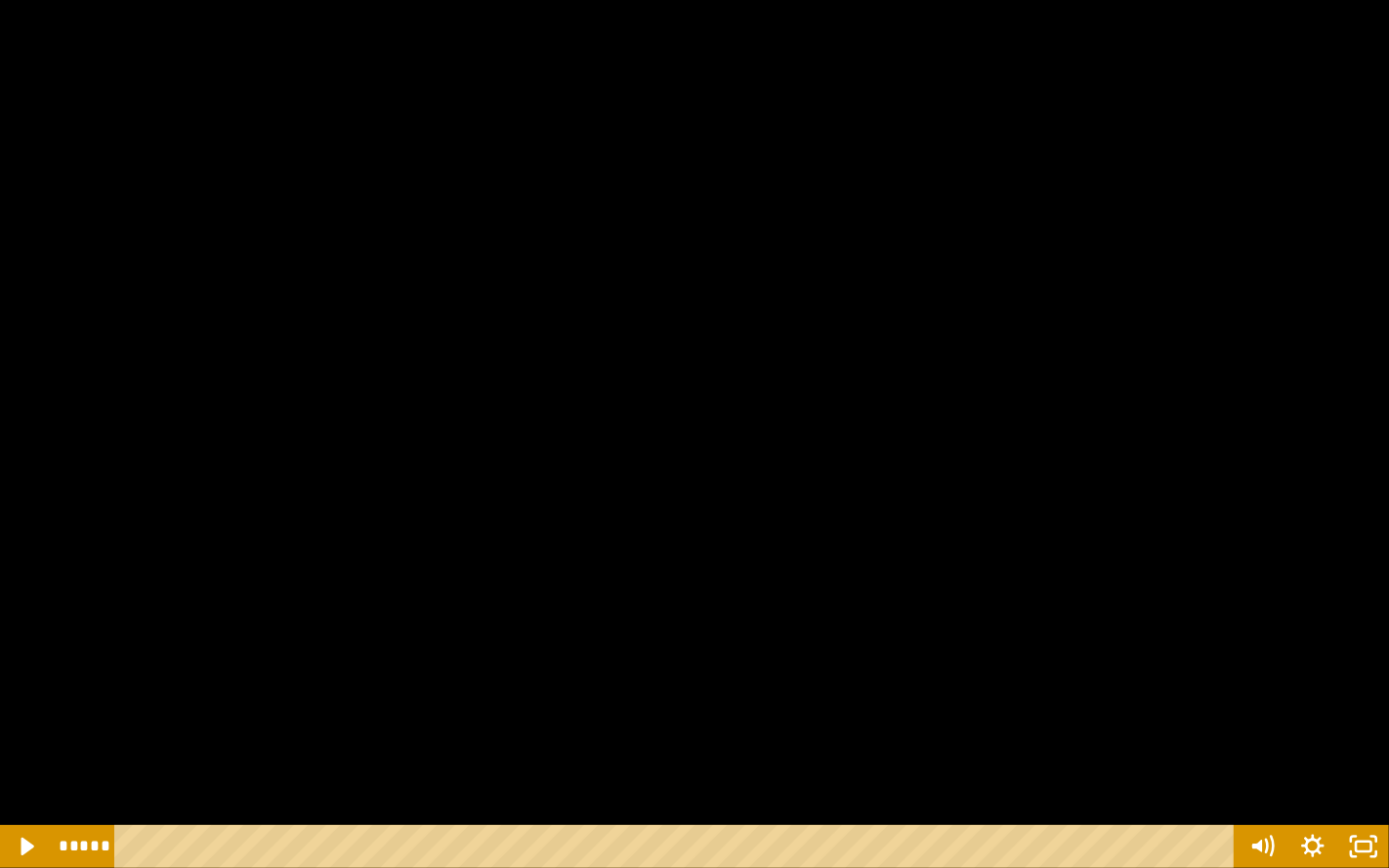 click at bounding box center (694, 434) 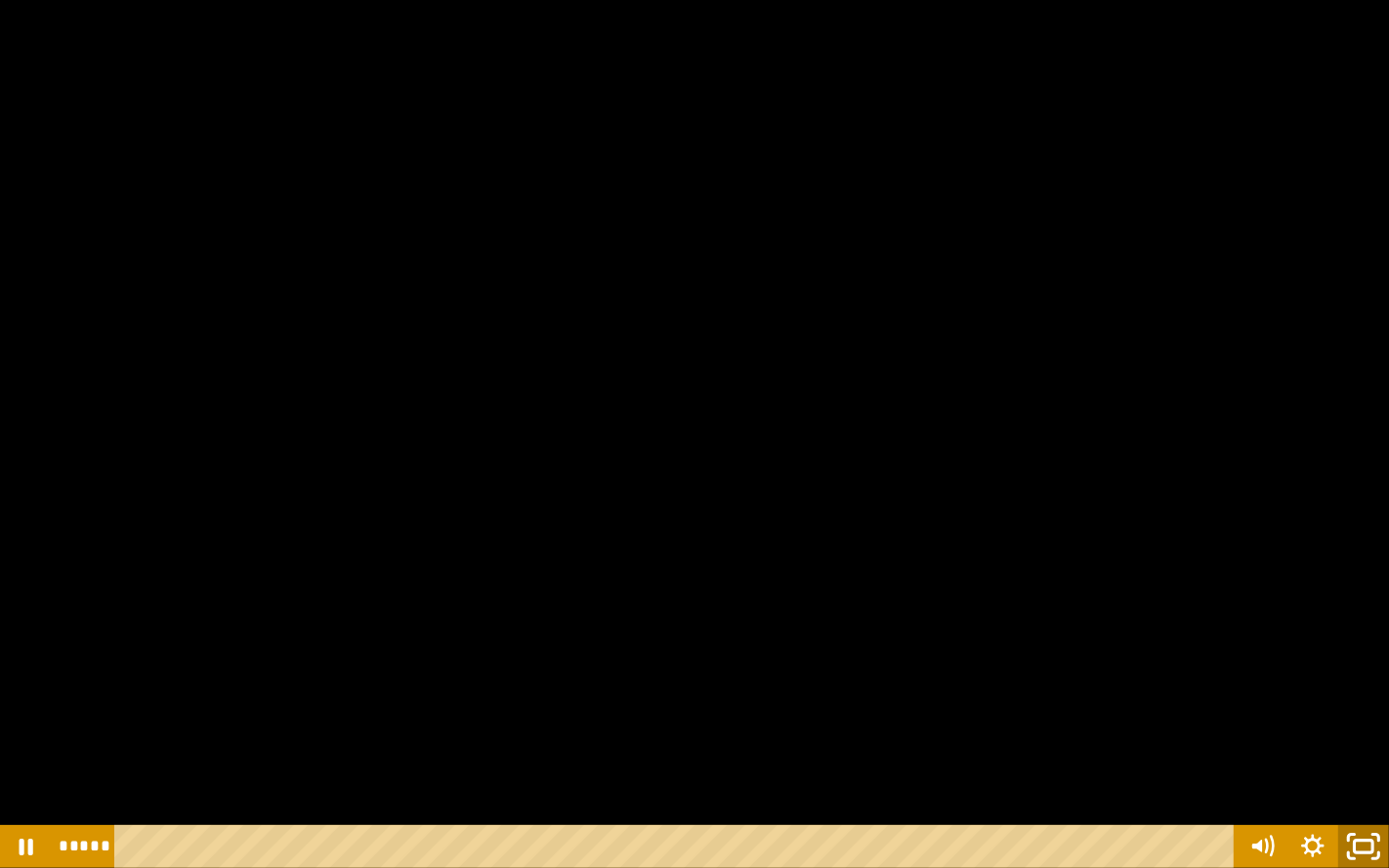 click 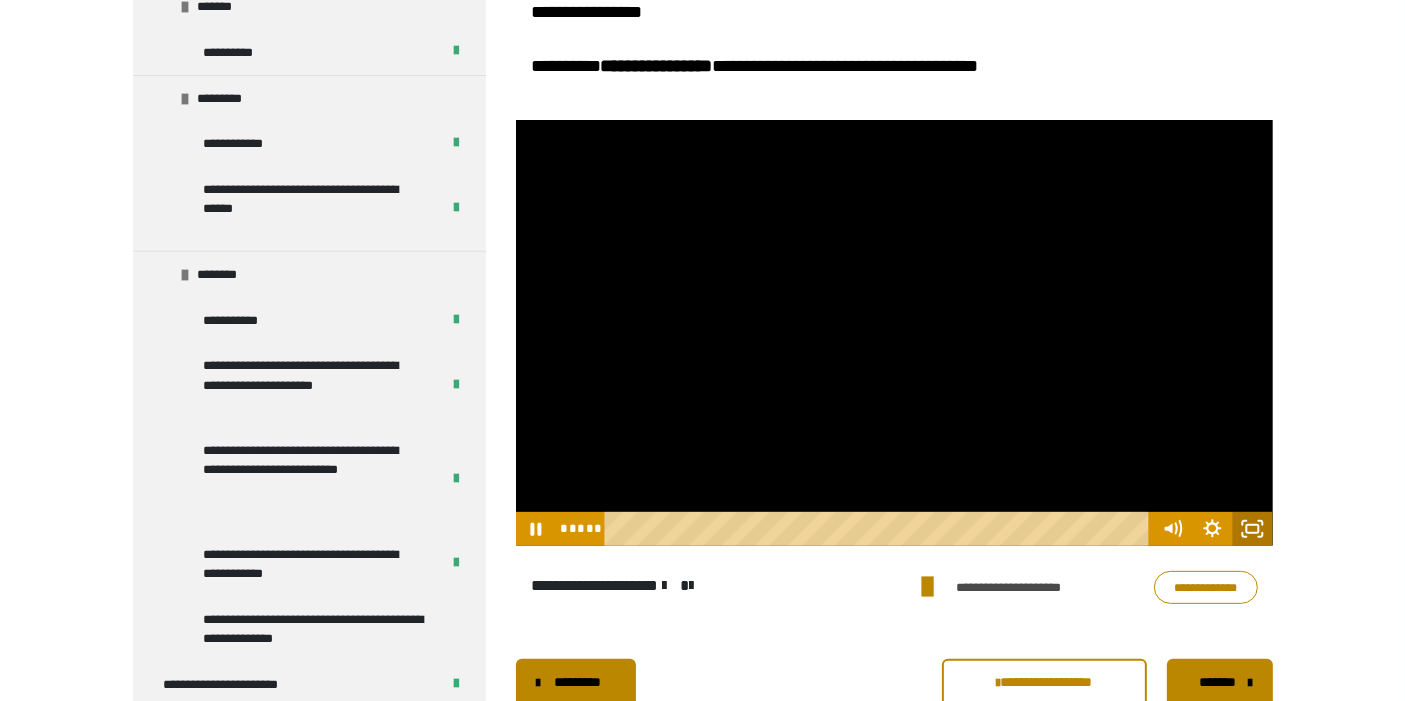 click 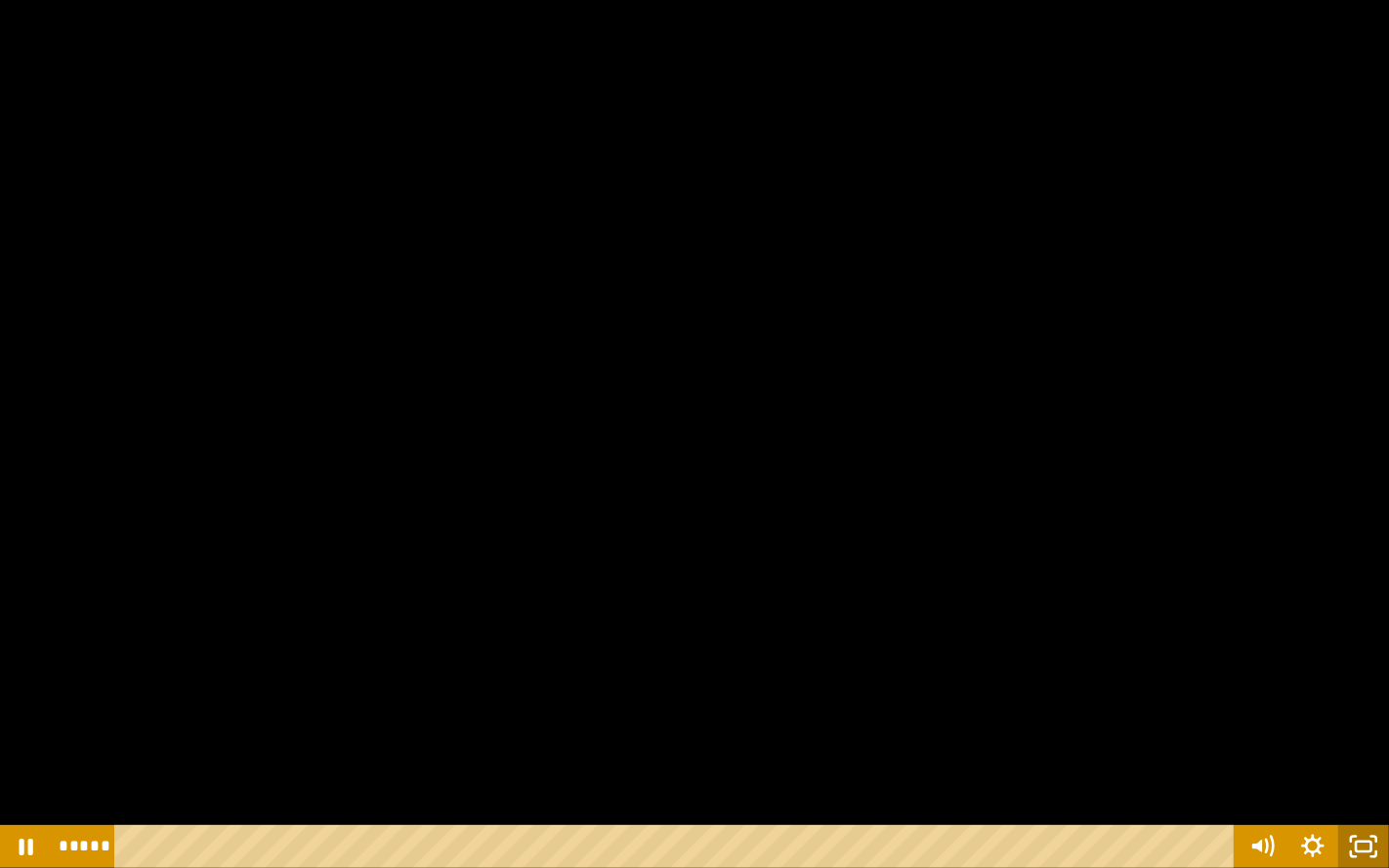 click 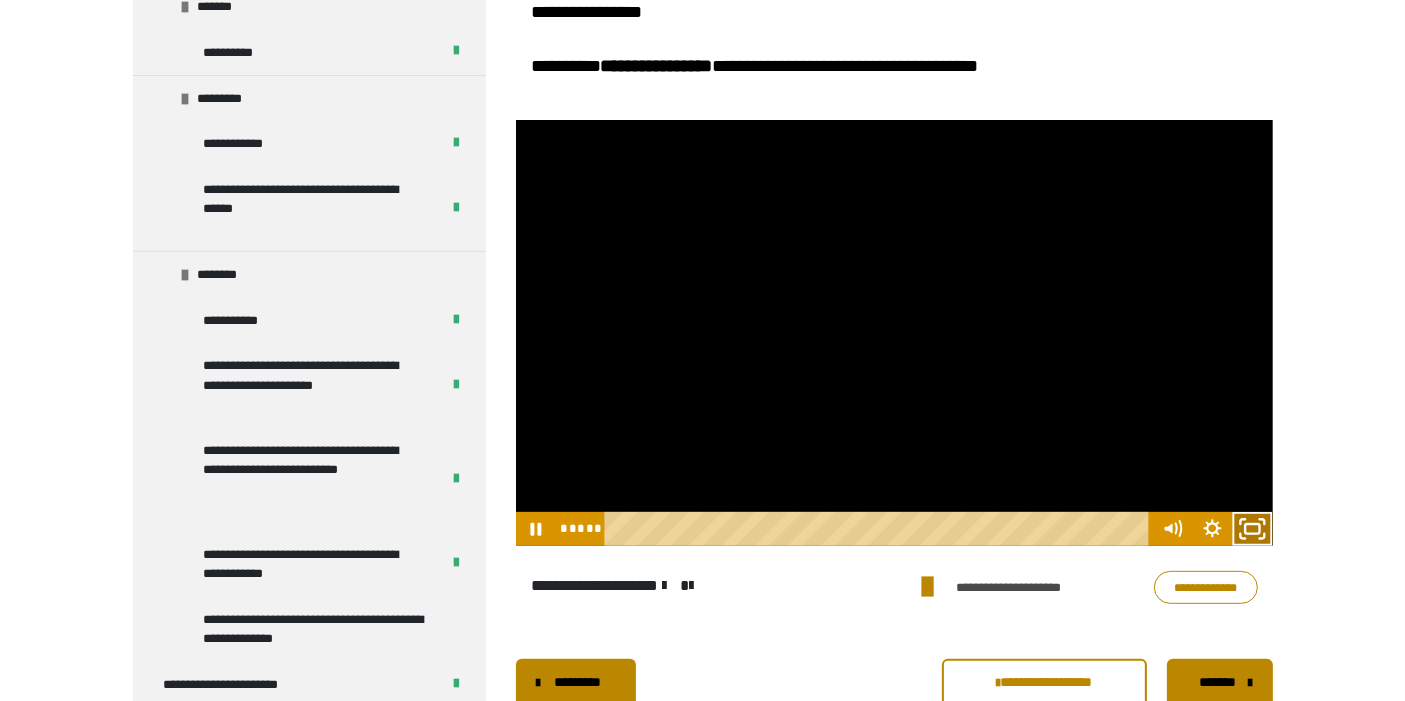 click 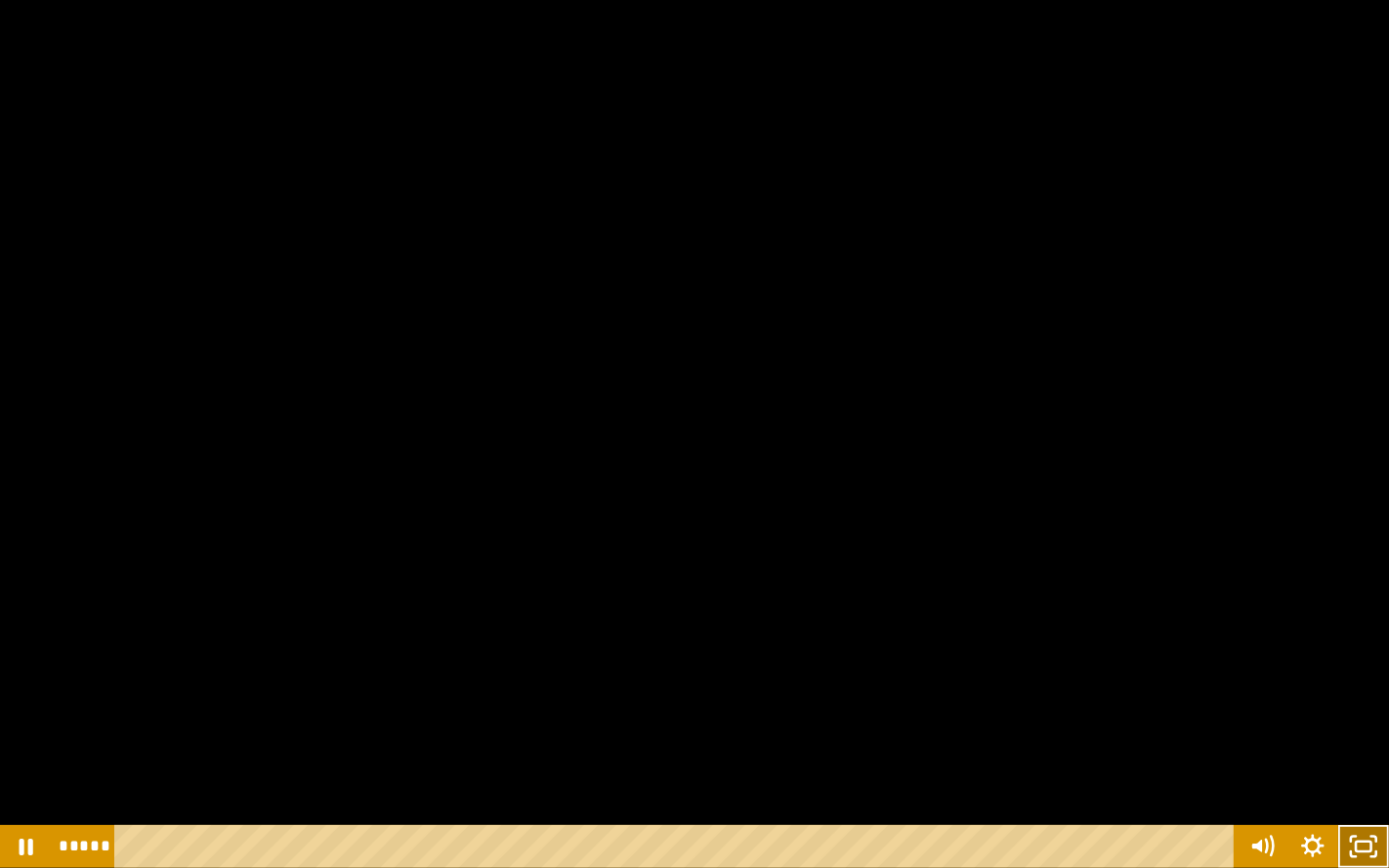 click 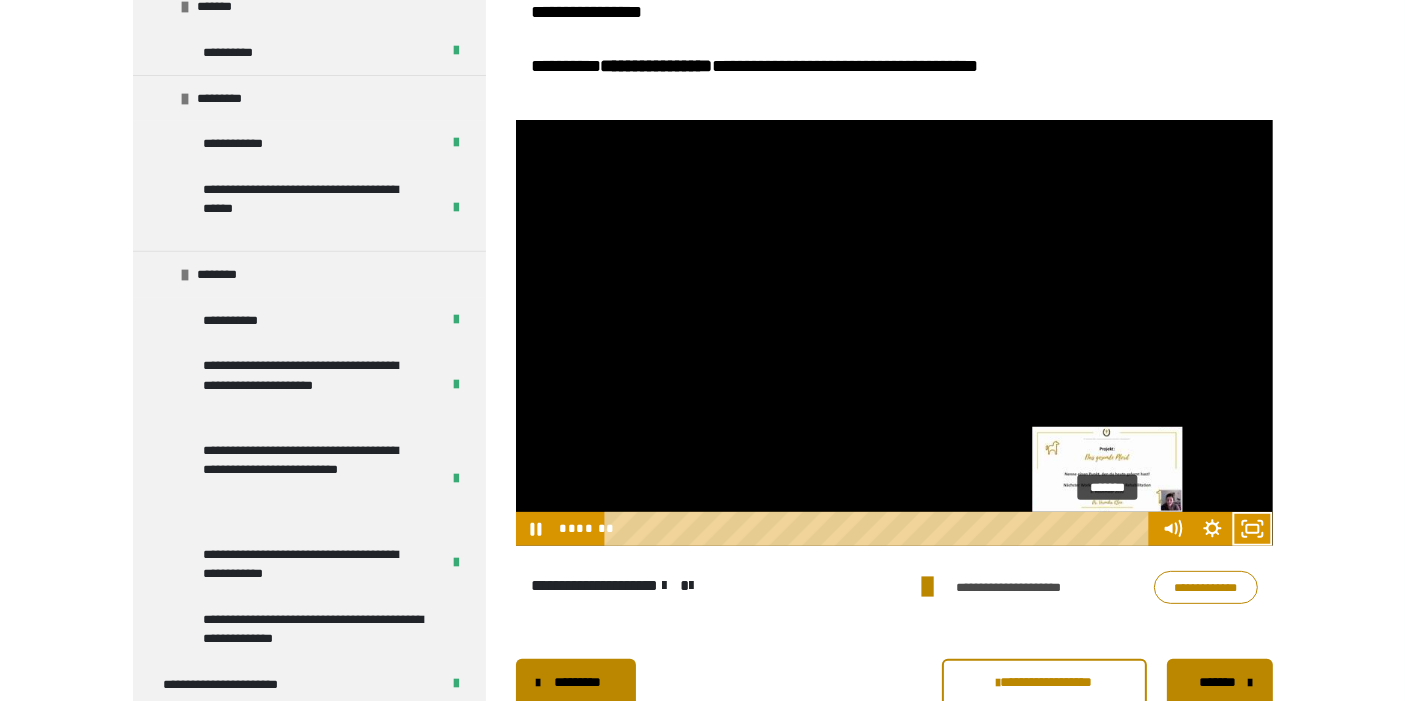 click on "*******" at bounding box center [880, 529] 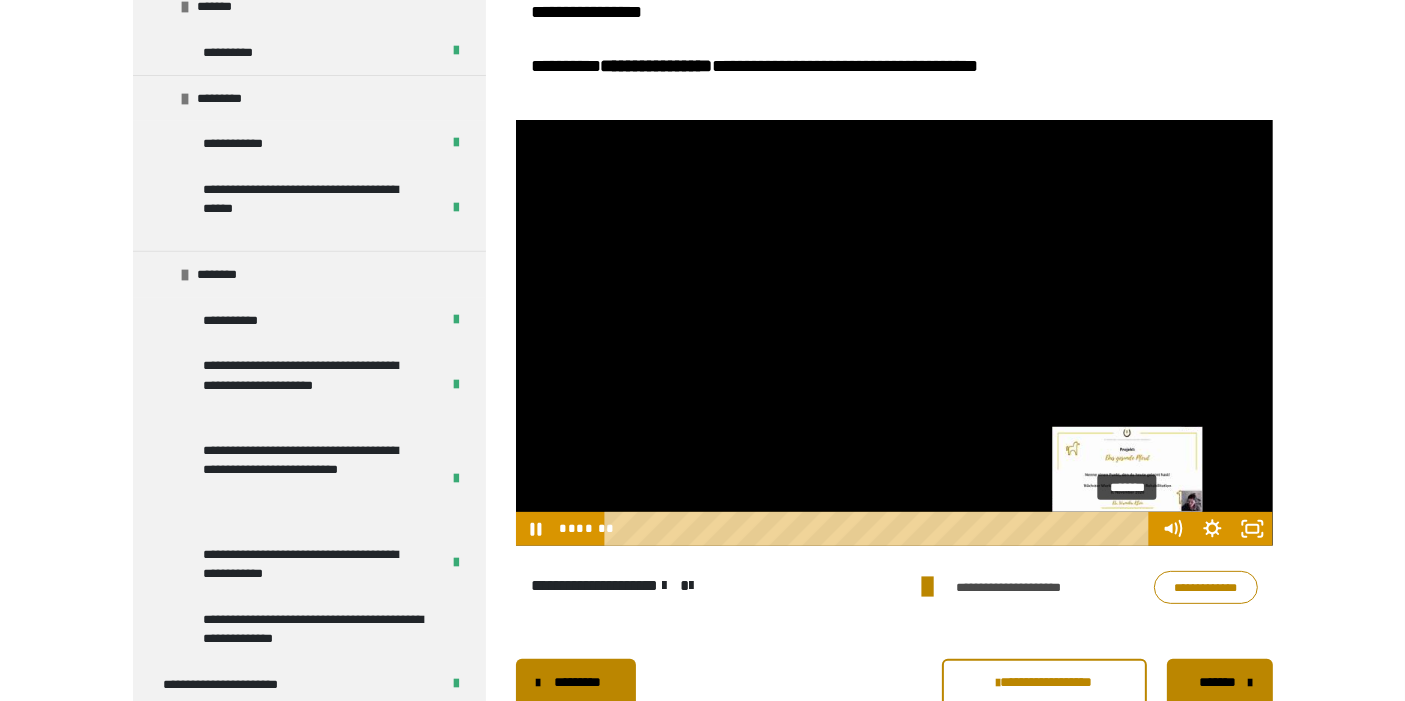 click on "*******" at bounding box center (880, 529) 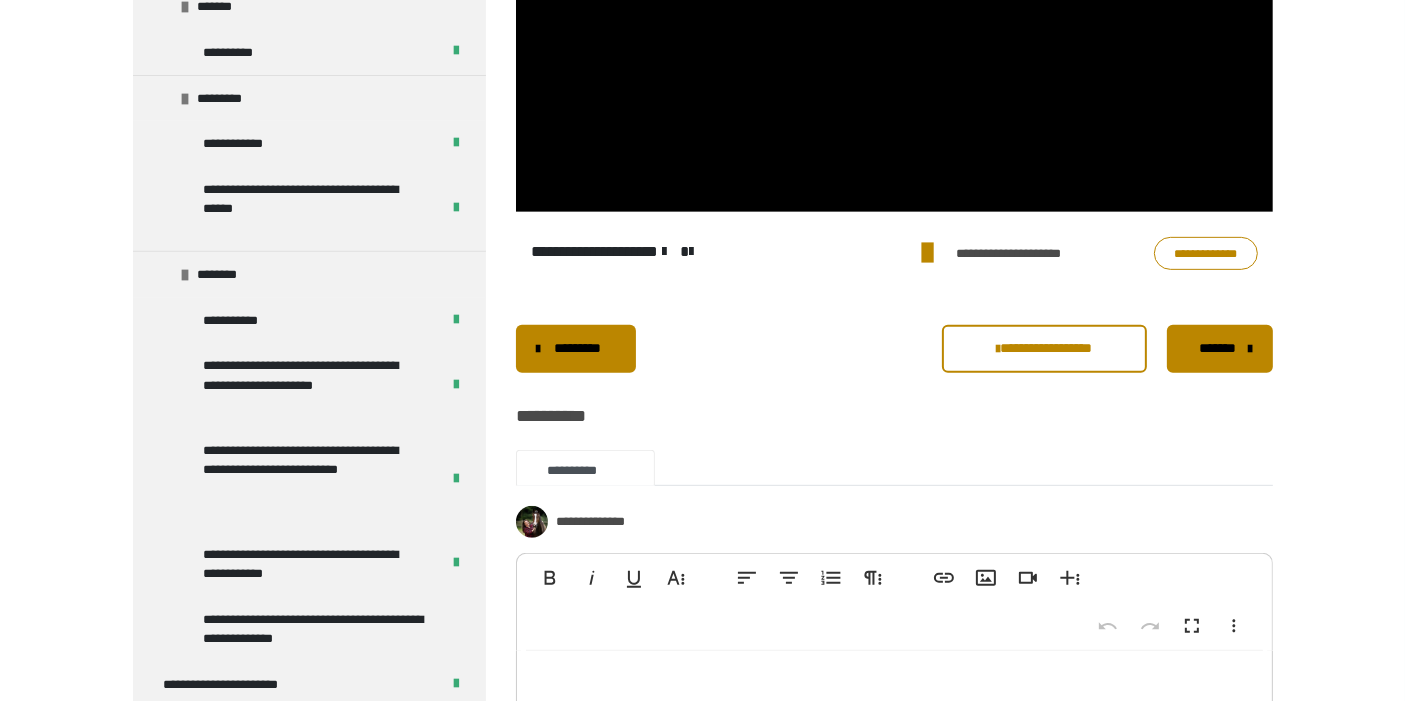 scroll, scrollTop: 1027, scrollLeft: 0, axis: vertical 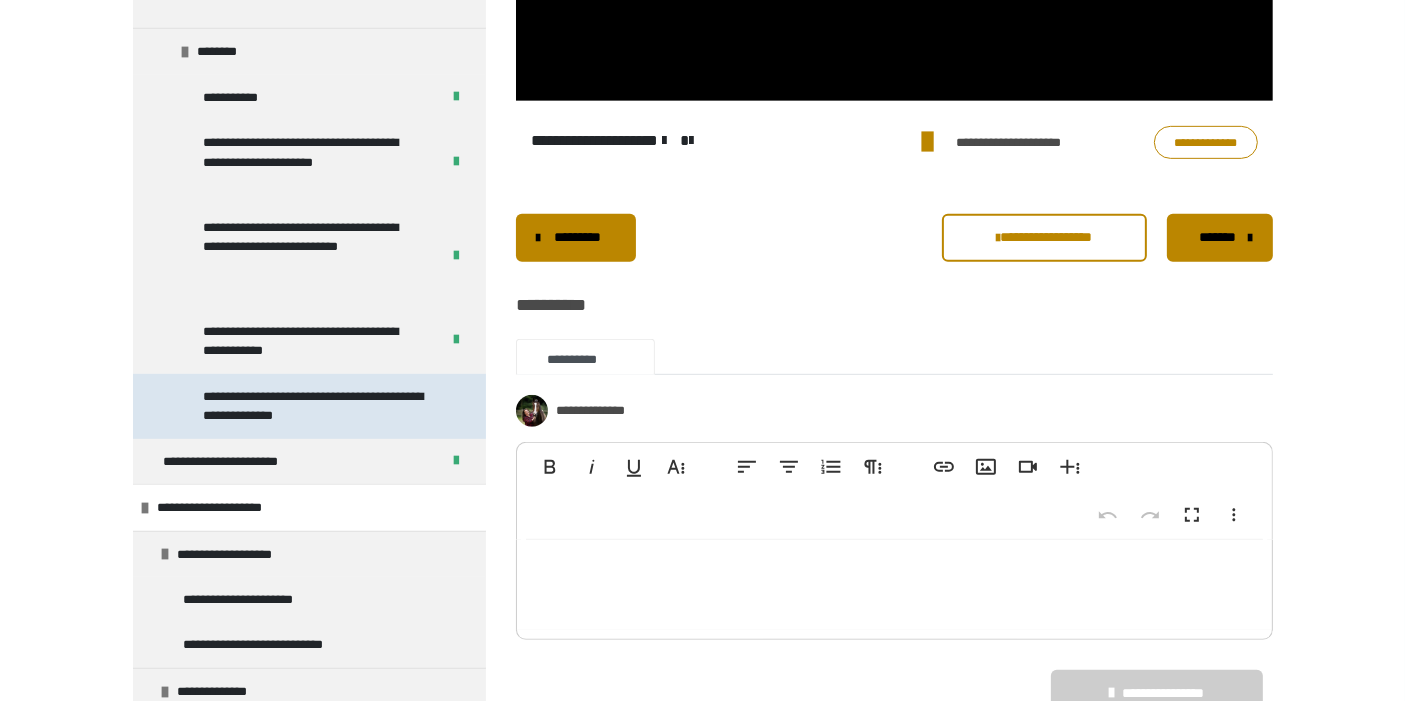 click on "**********" at bounding box center (313, 406) 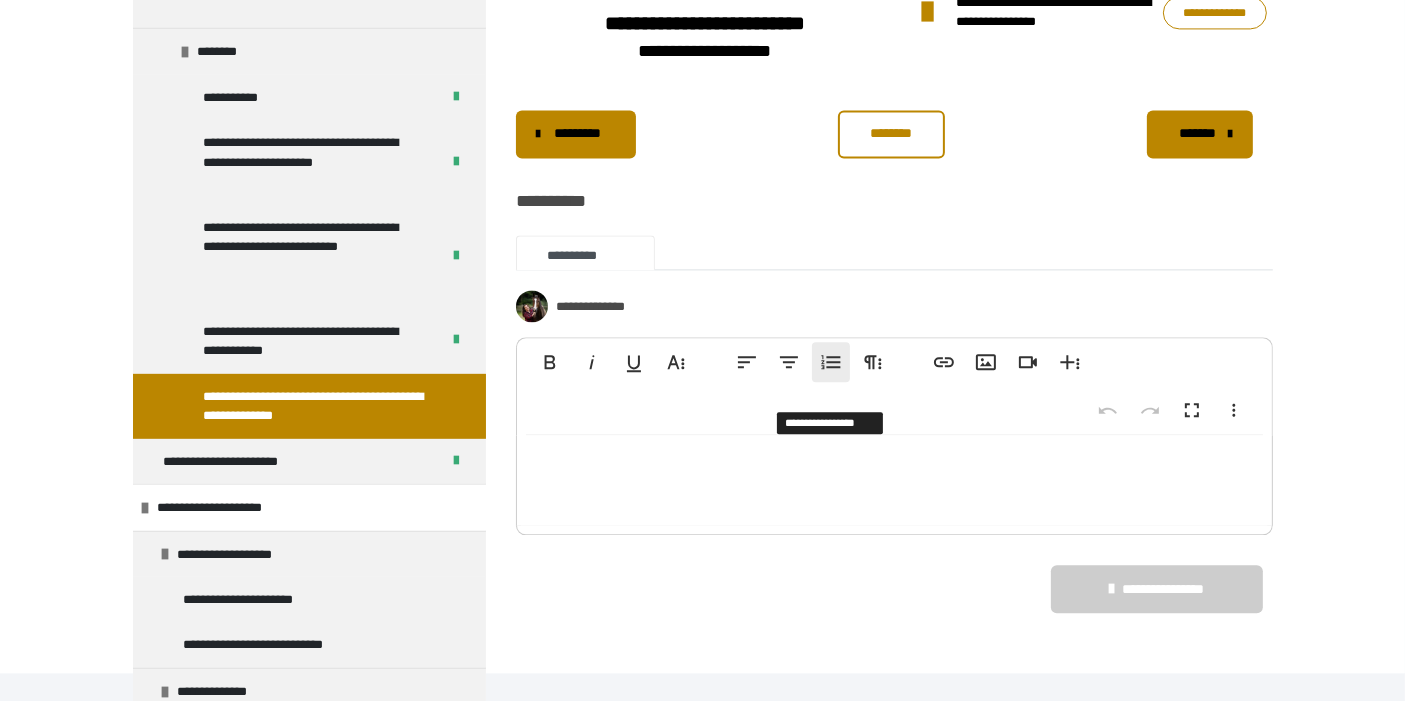 scroll, scrollTop: 4307, scrollLeft: 0, axis: vertical 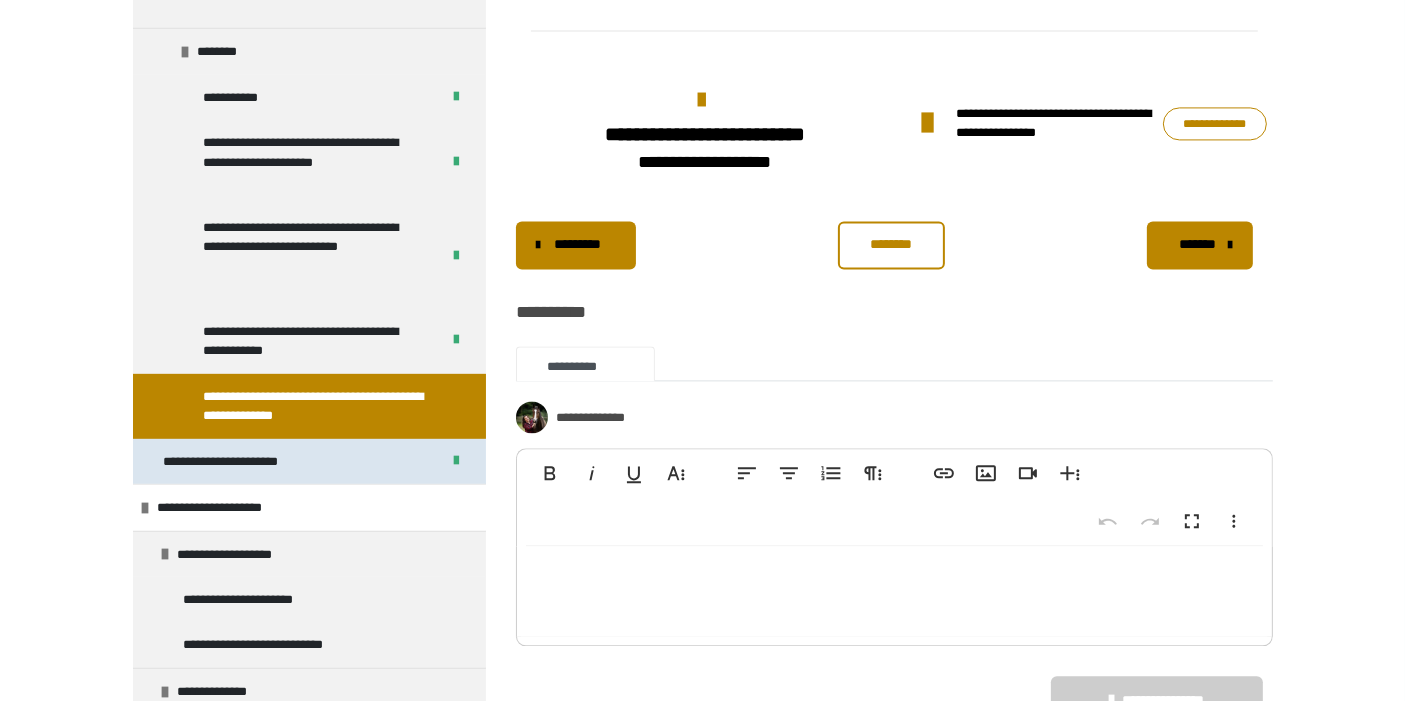 click on "**********" at bounding box center [245, 461] 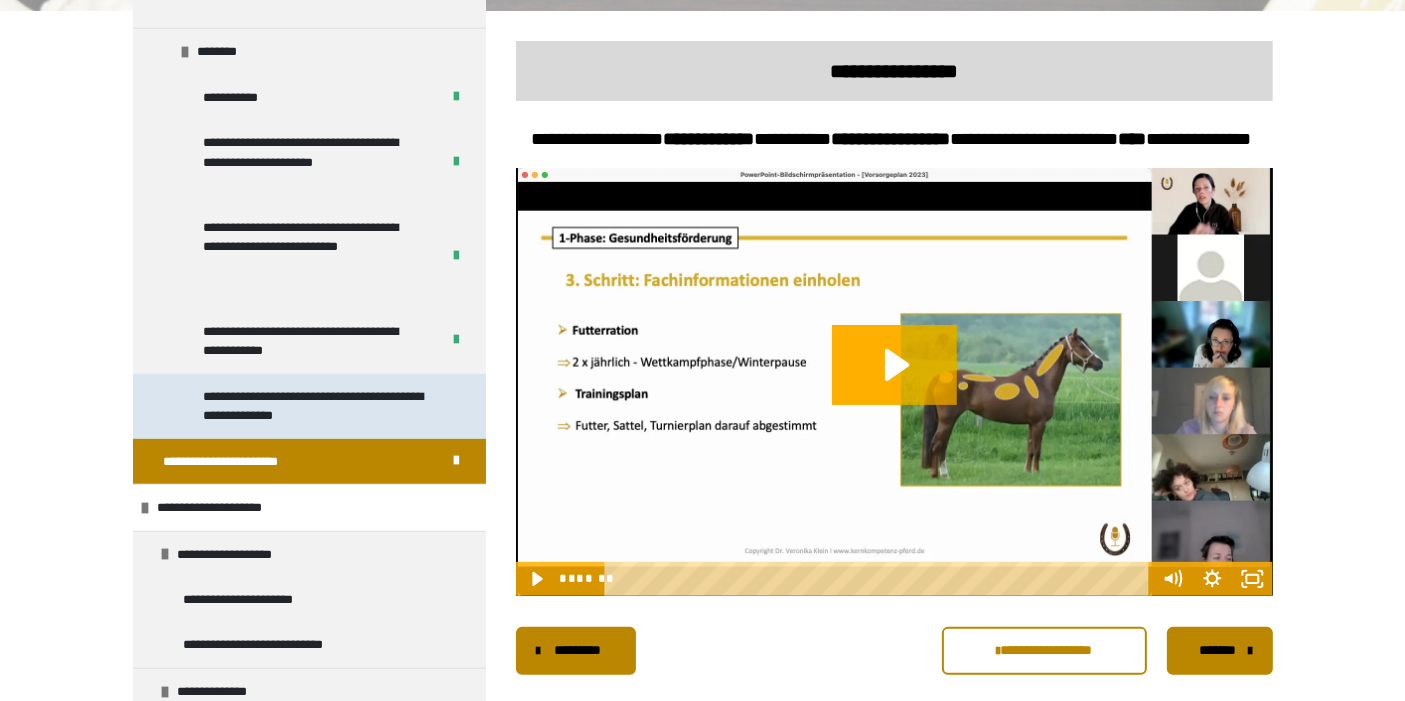 click on "**********" at bounding box center (313, 406) 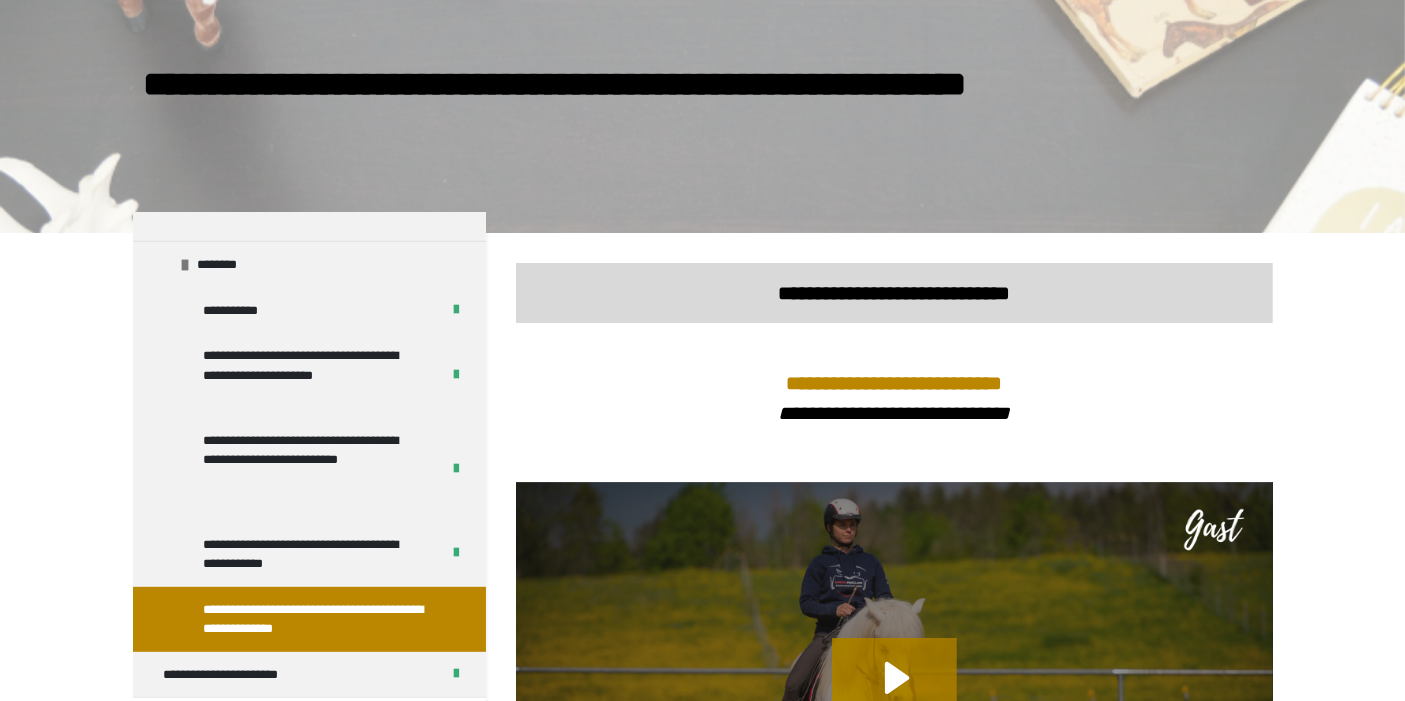 scroll, scrollTop: 0, scrollLeft: 0, axis: both 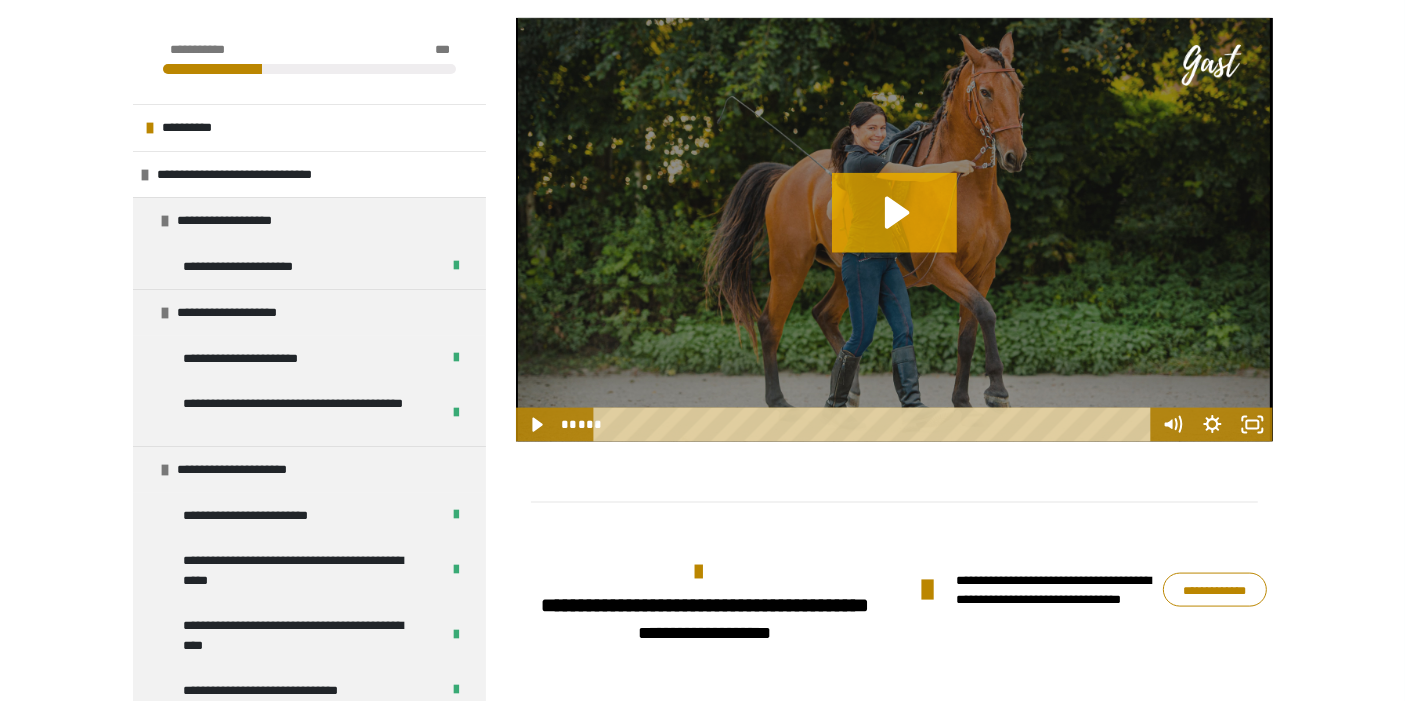 click 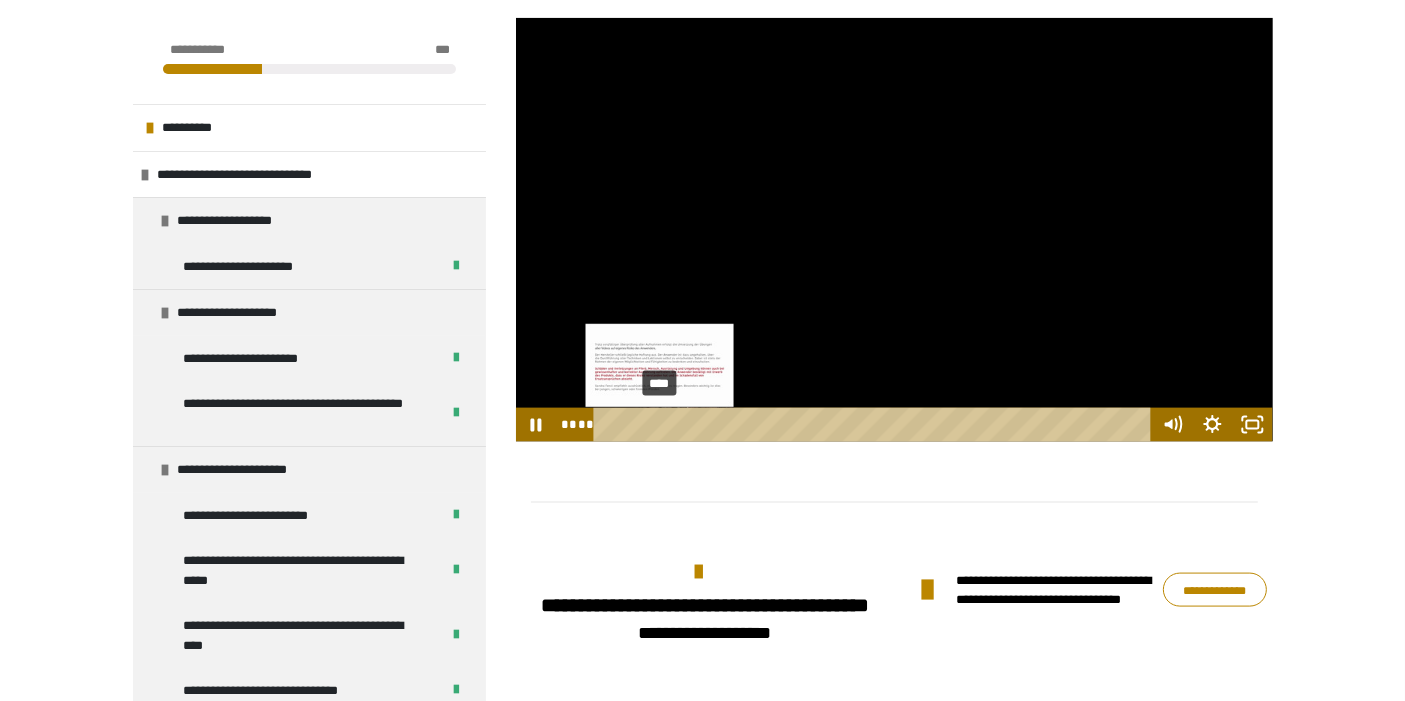 click on "****" at bounding box center (875, 425) 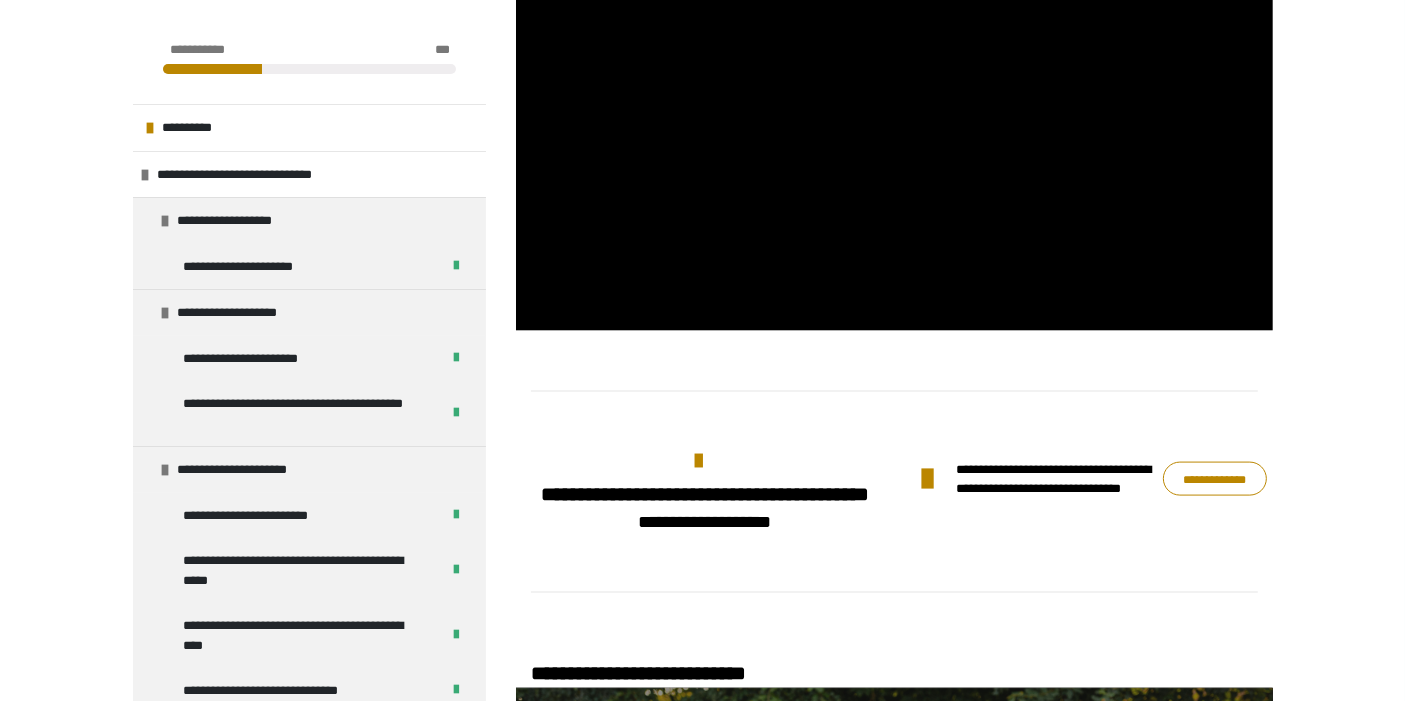 scroll, scrollTop: 2555, scrollLeft: 0, axis: vertical 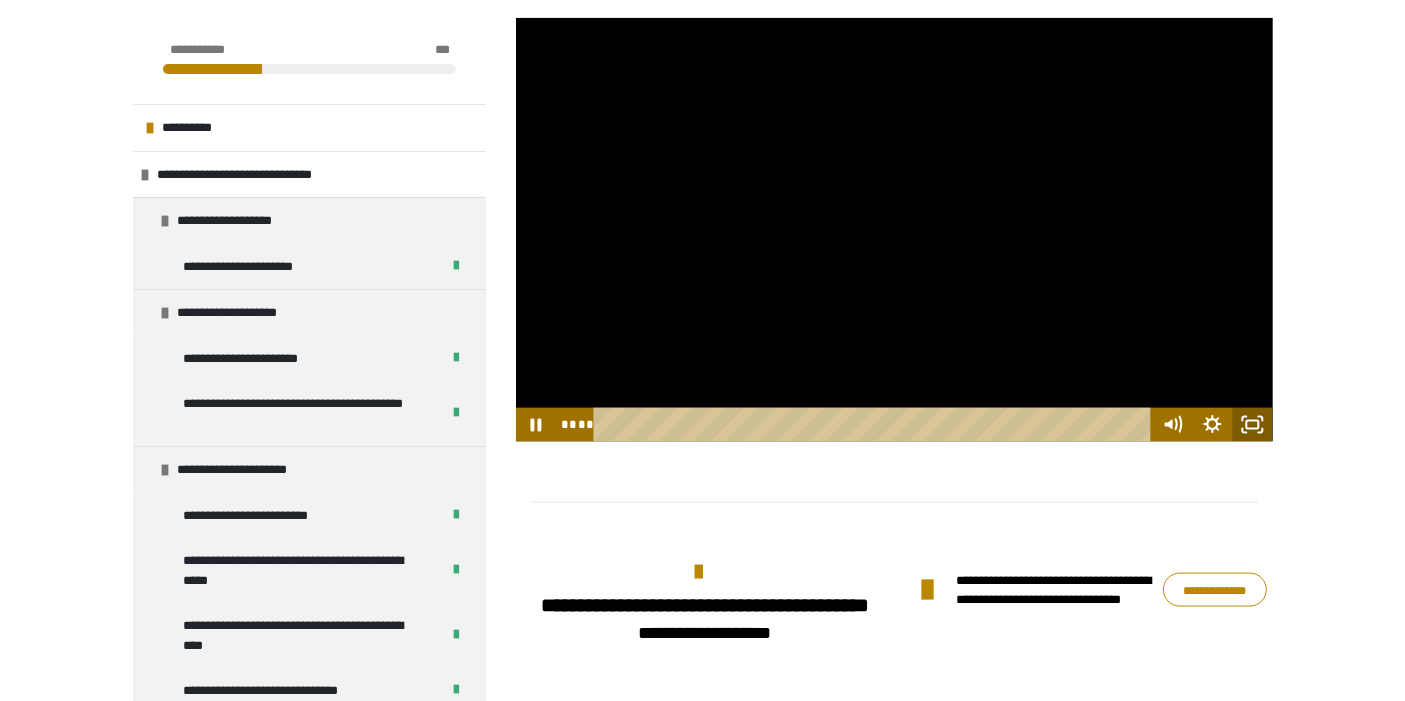 click 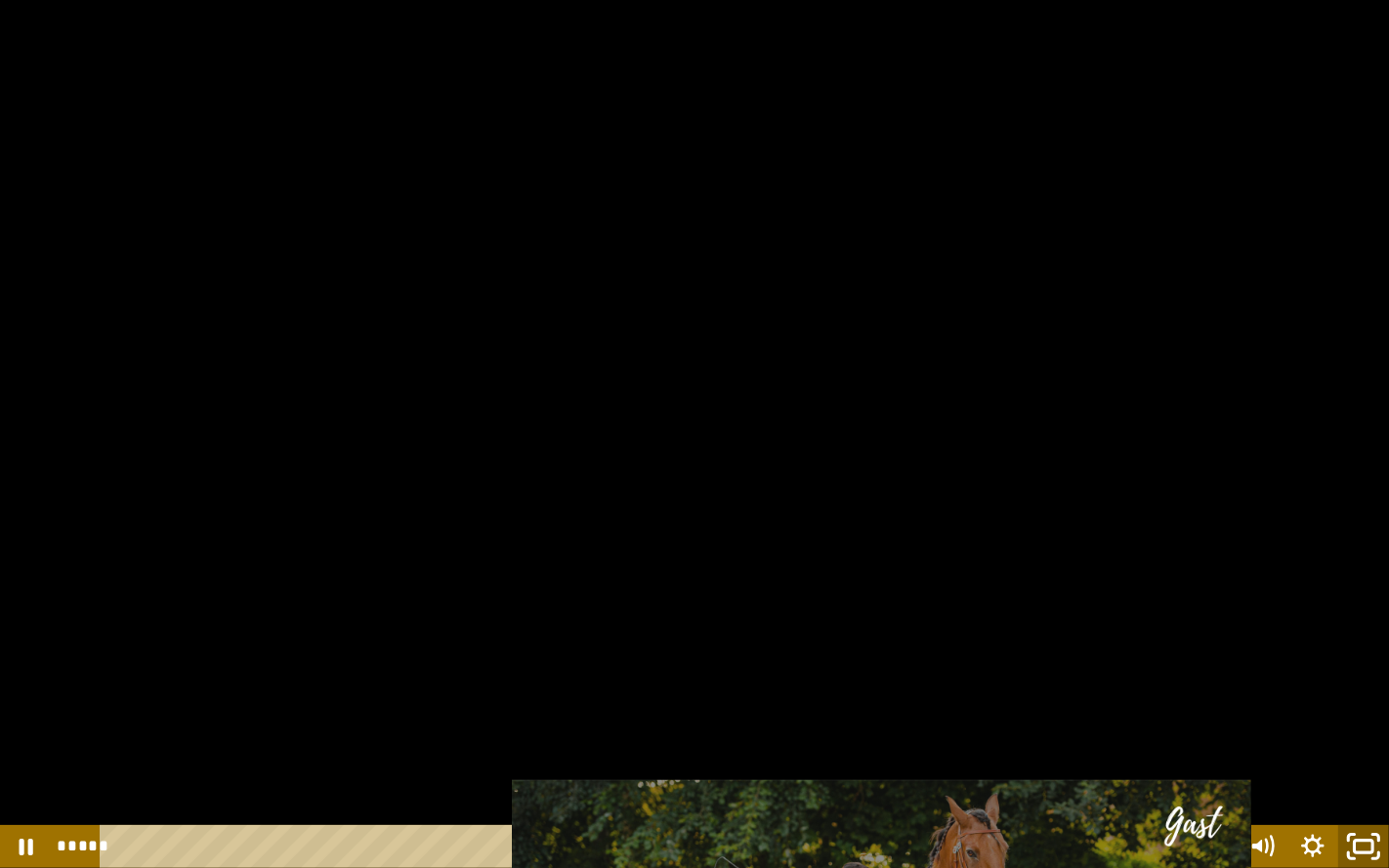 click 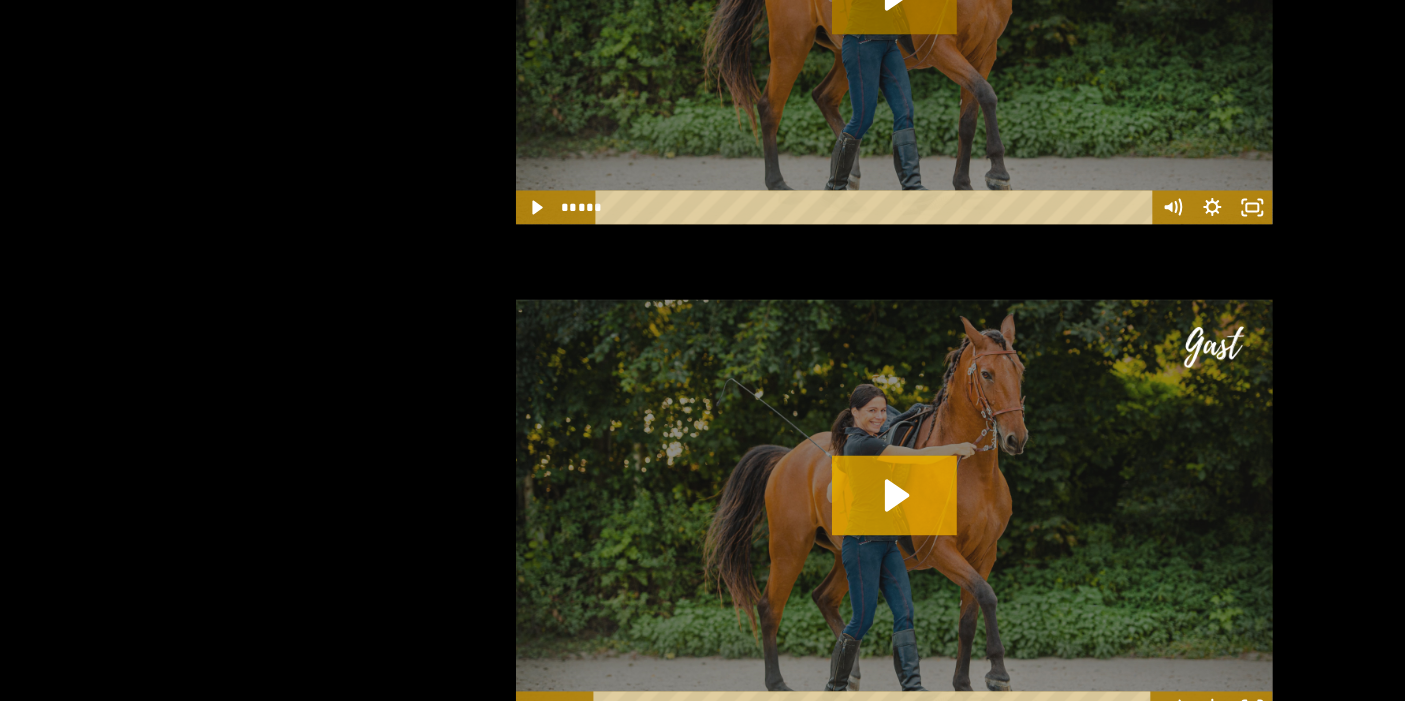scroll, scrollTop: 3777, scrollLeft: 0, axis: vertical 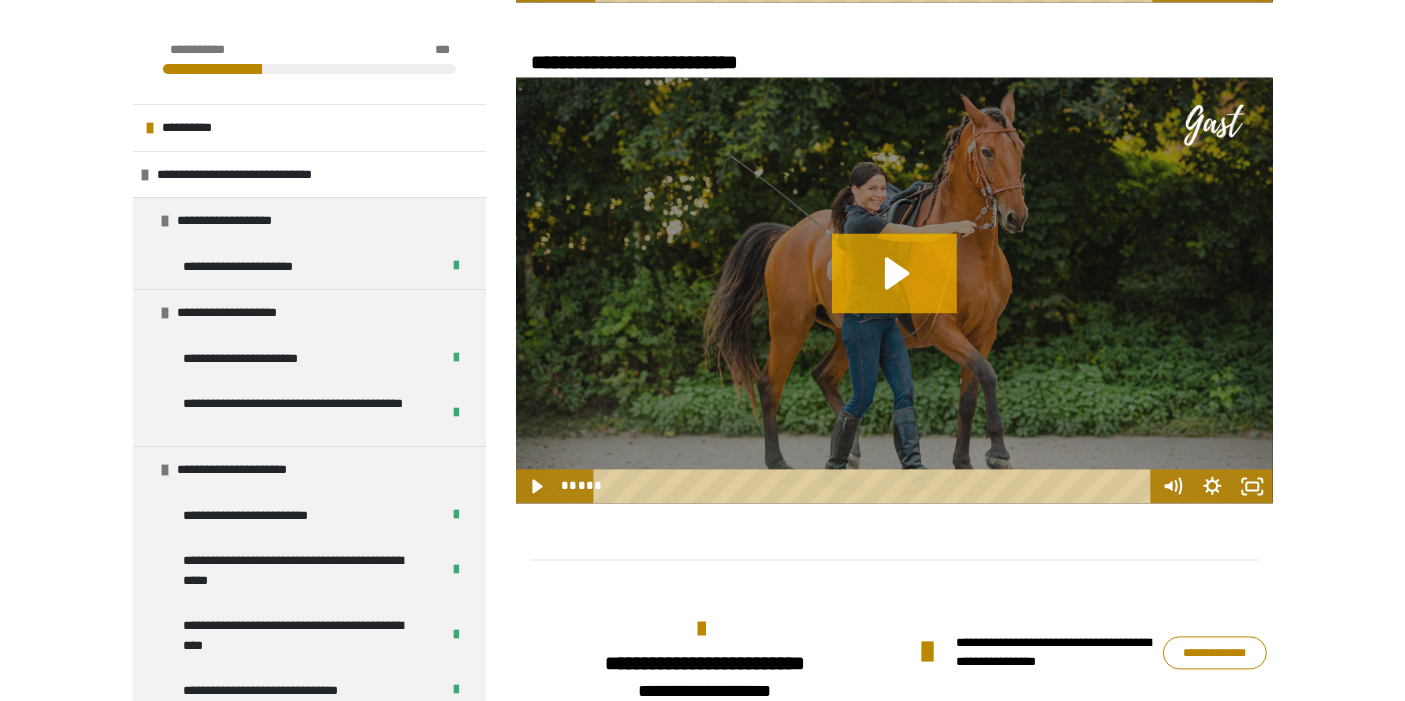 click 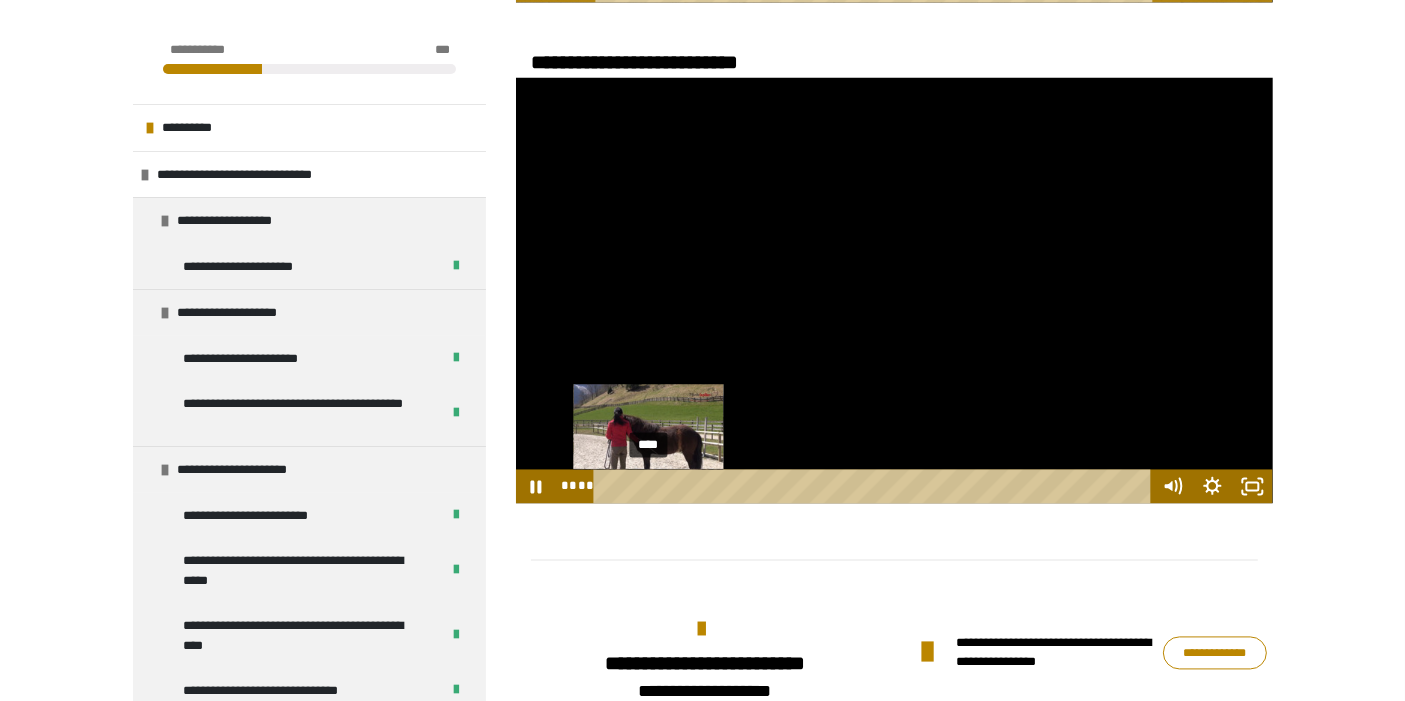 click on "****" at bounding box center (875, 487) 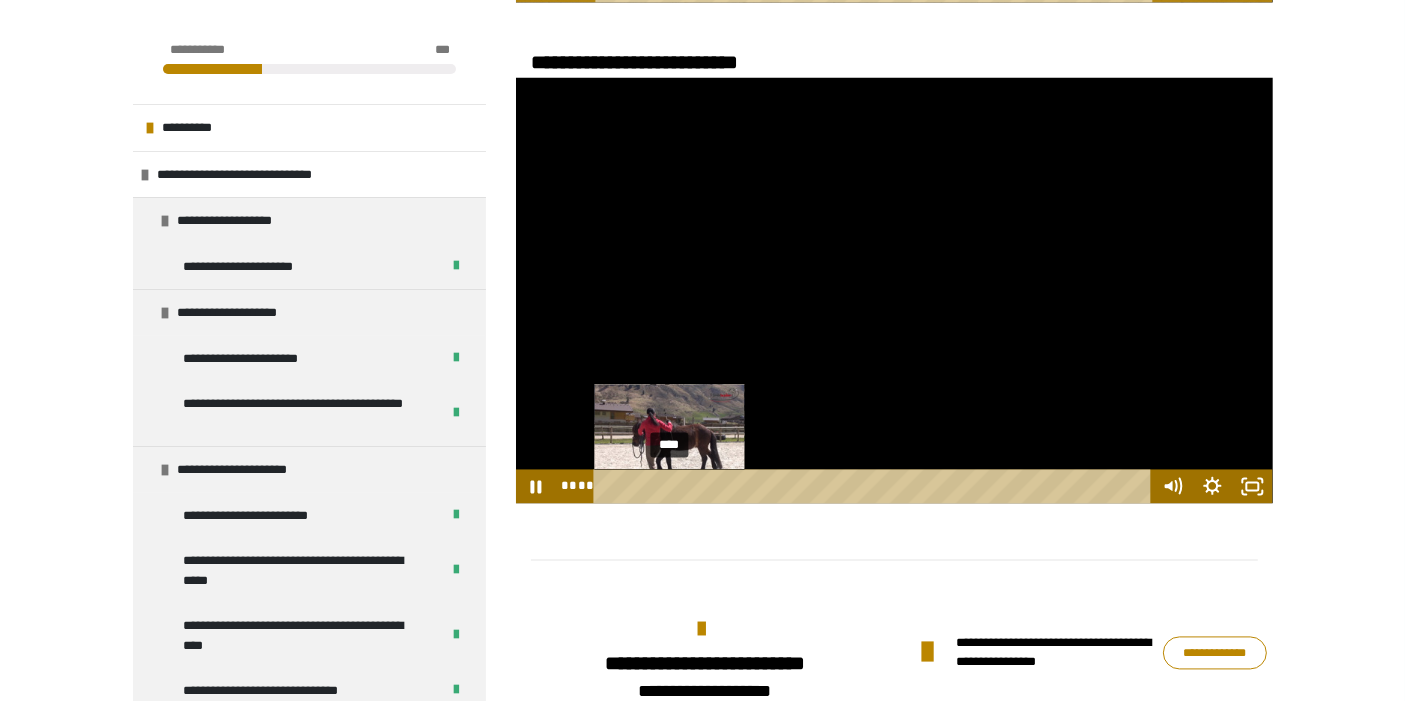 click on "****" at bounding box center (875, 487) 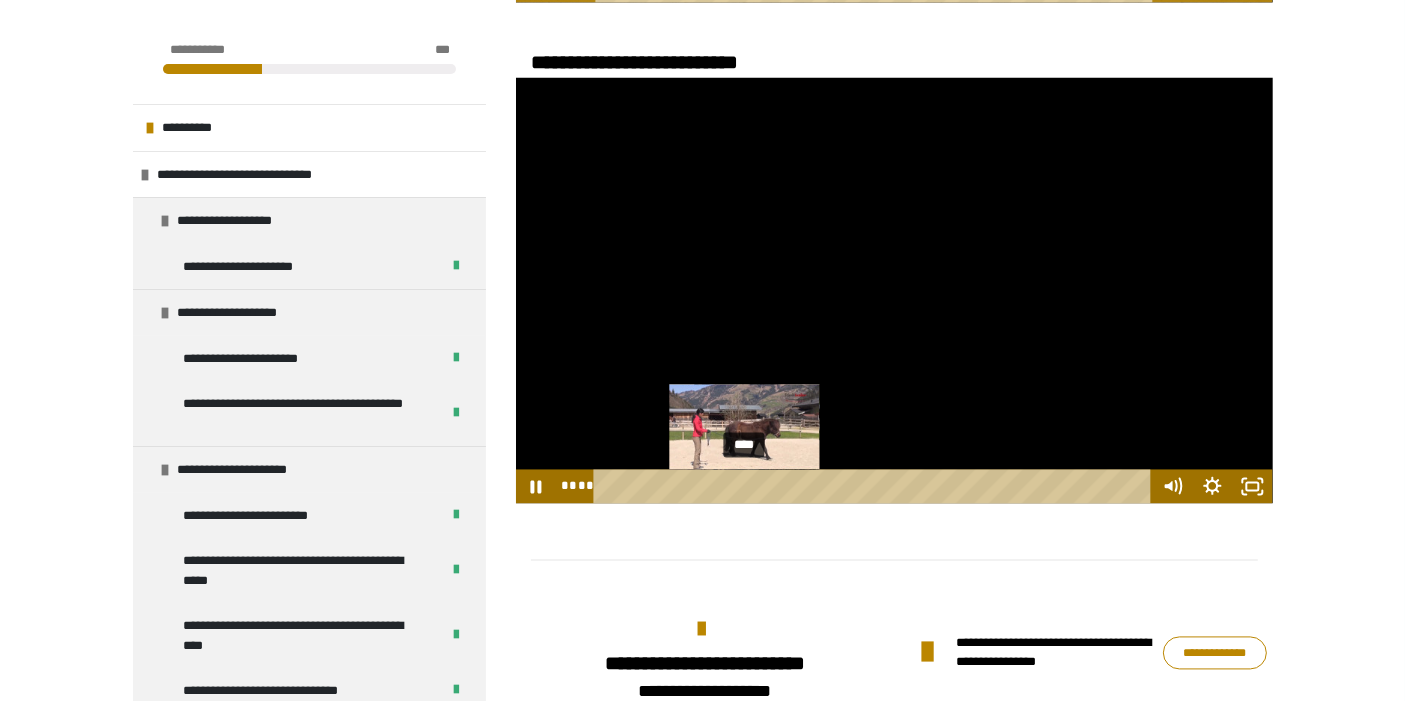 click on "****" at bounding box center [875, 487] 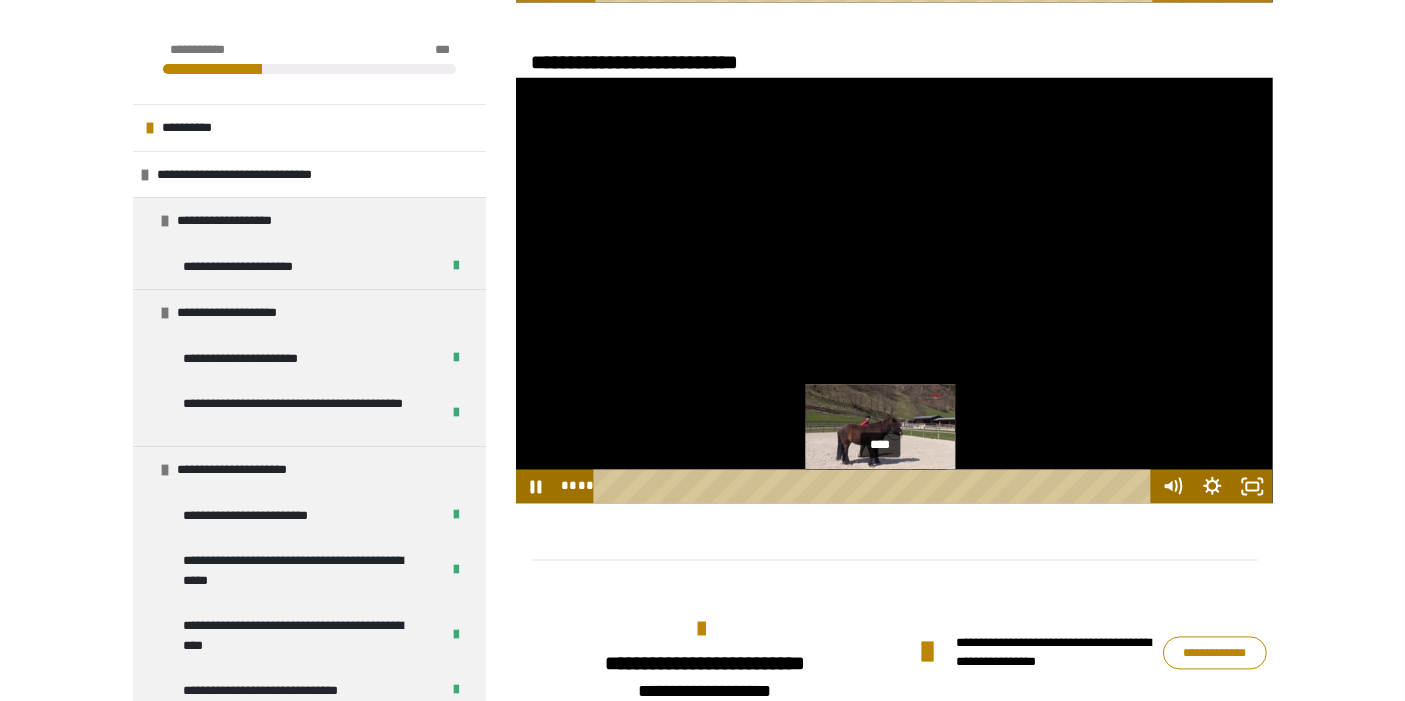 click on "****" at bounding box center (875, 487) 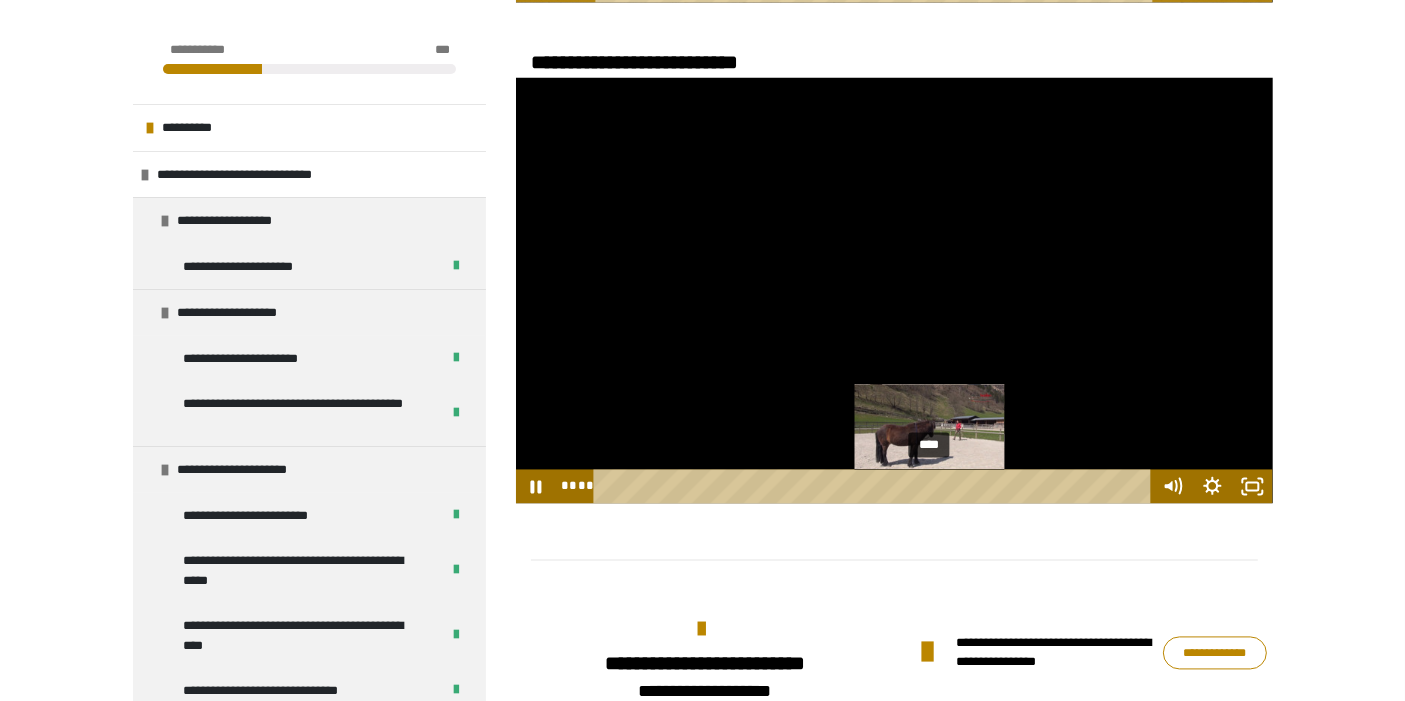 click on "****" at bounding box center [875, 487] 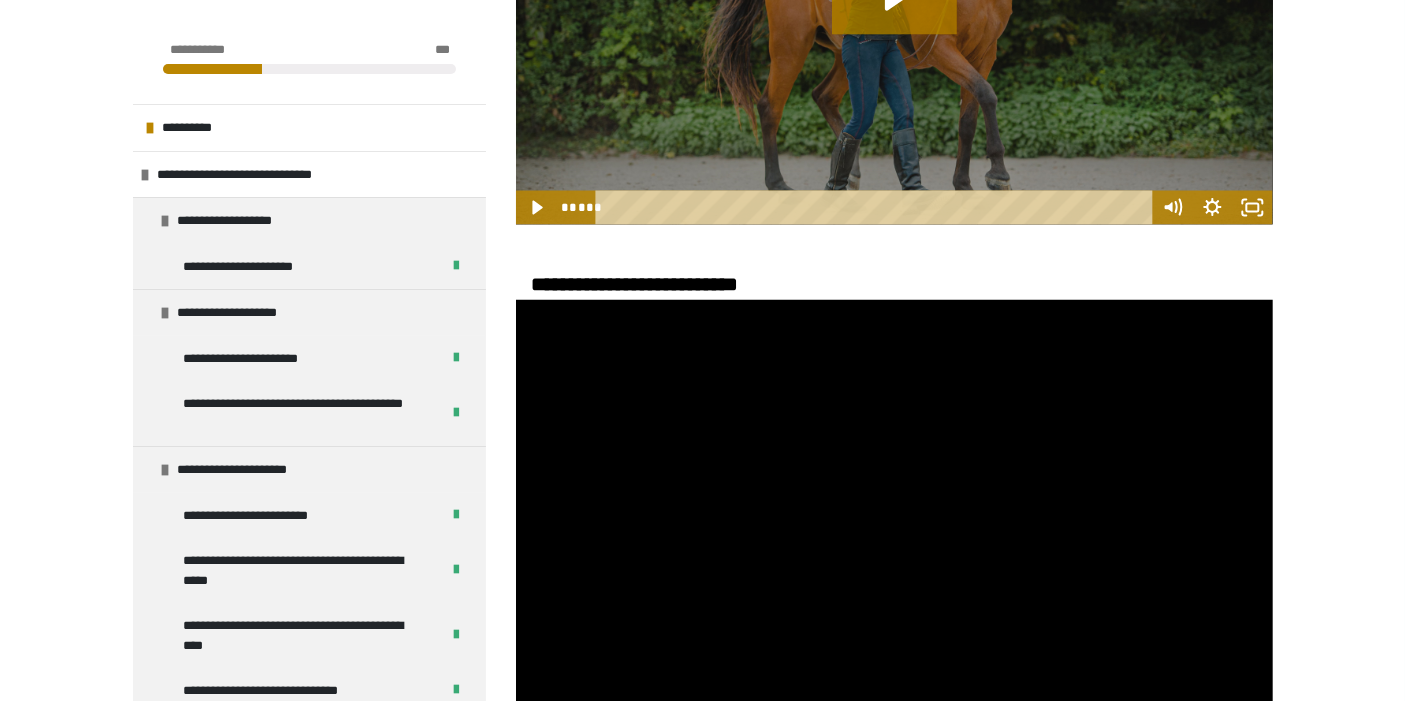 scroll, scrollTop: 3444, scrollLeft: 0, axis: vertical 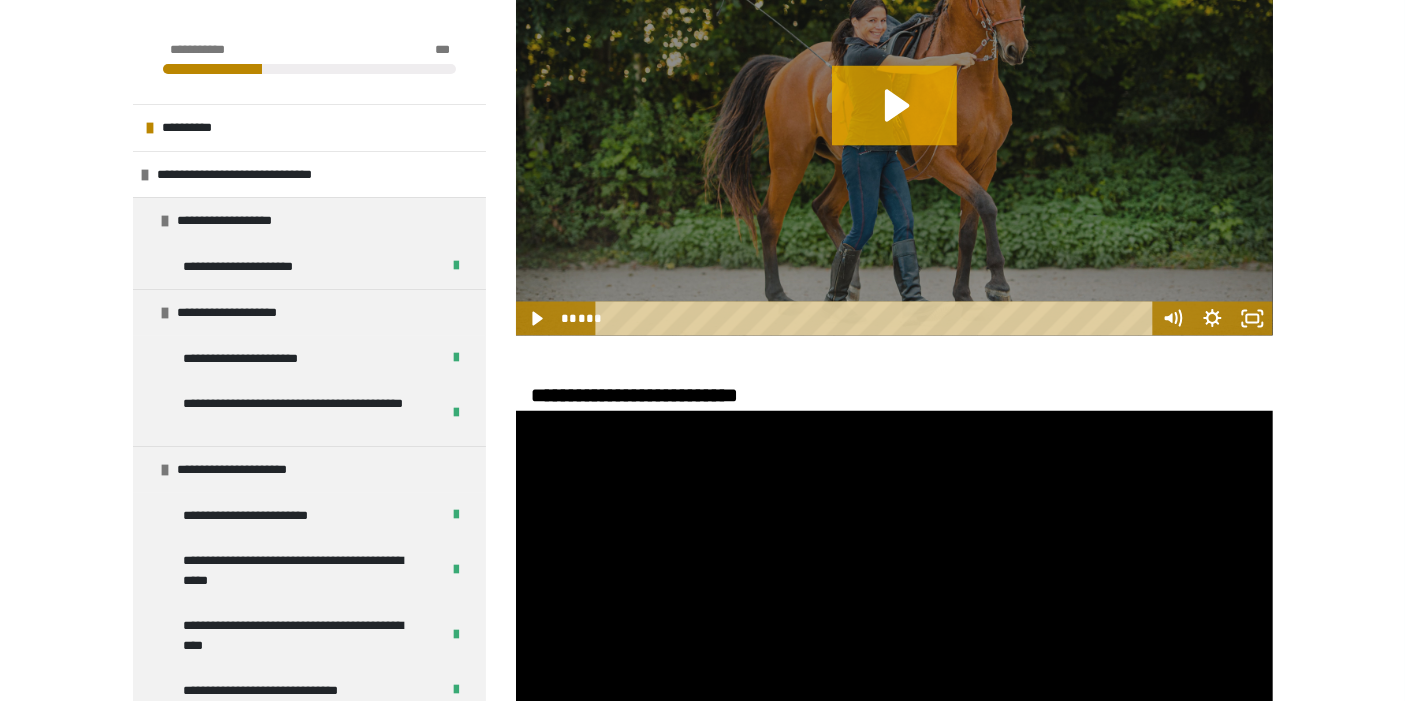 click 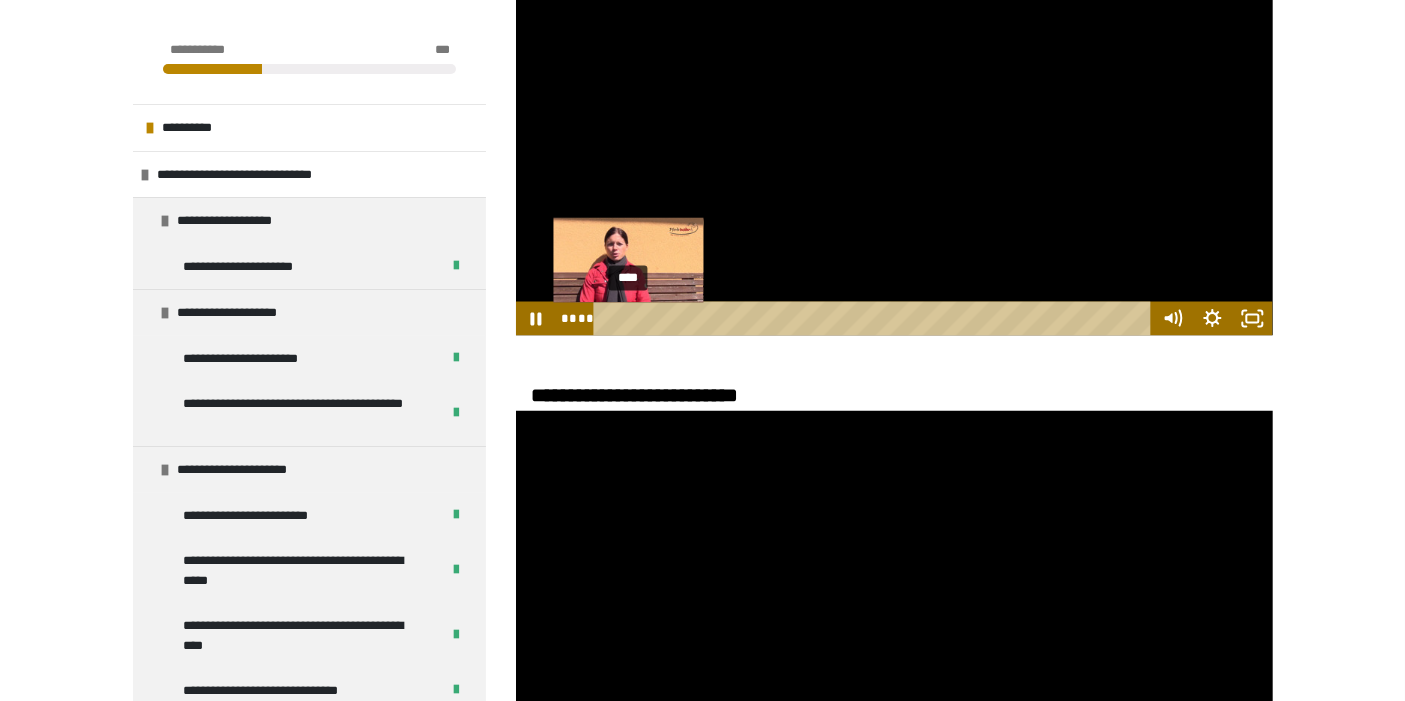 click on "****" at bounding box center [875, 319] 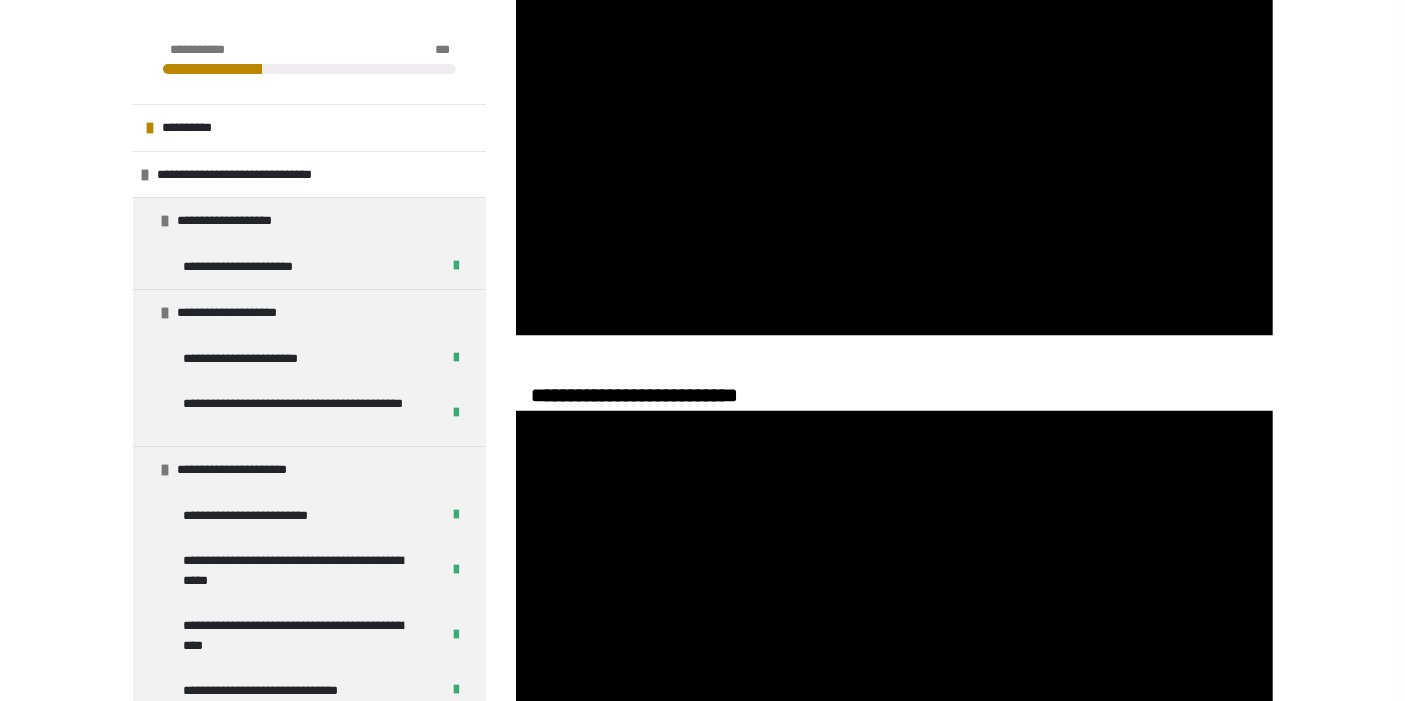 click at bounding box center (894, 624) 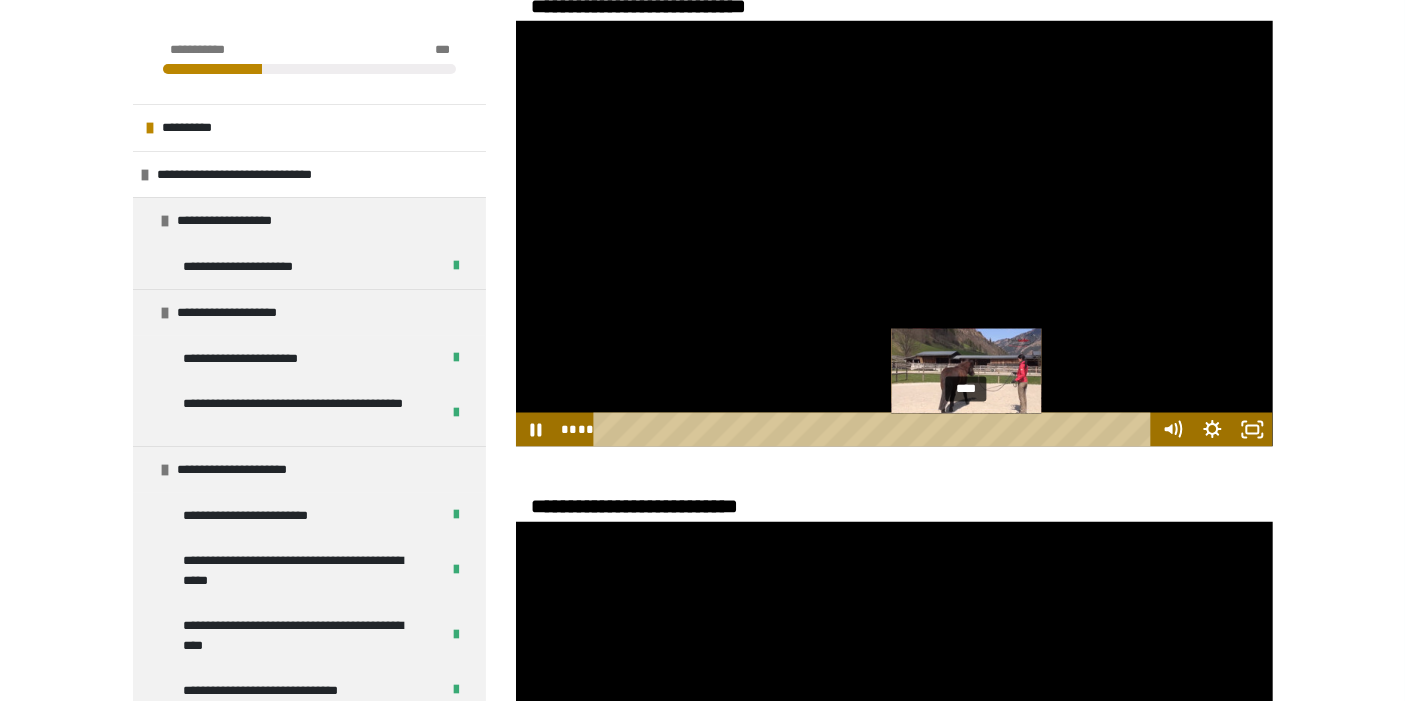 click on "****" at bounding box center [875, 430] 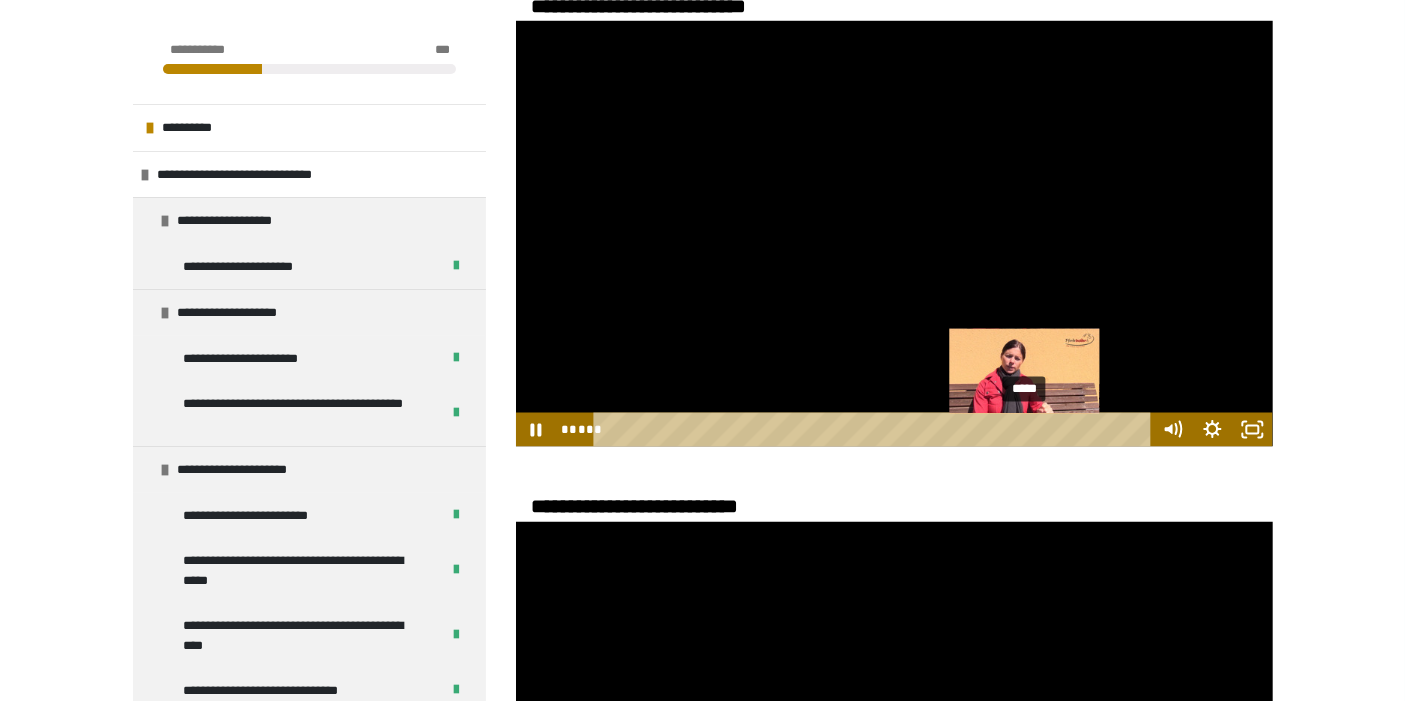 click on "*****" at bounding box center [875, 430] 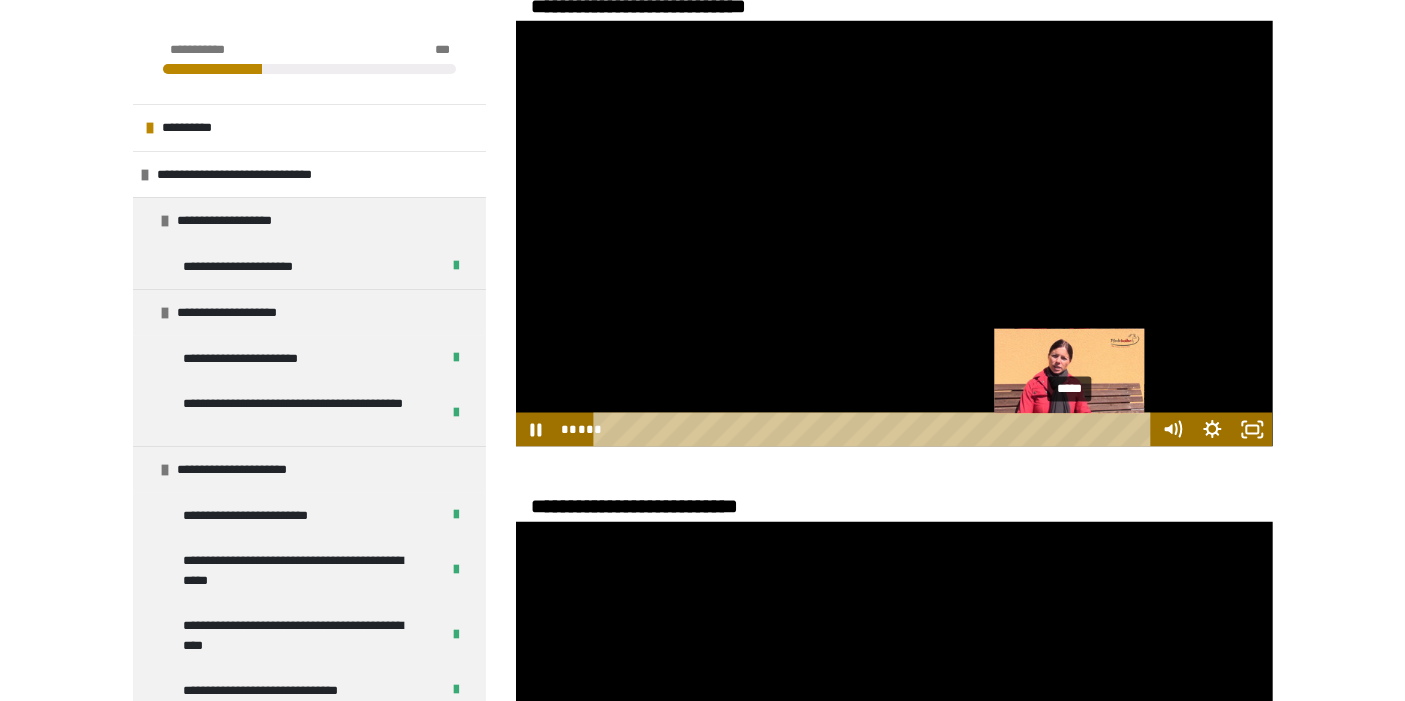 click on "*****" at bounding box center (875, 430) 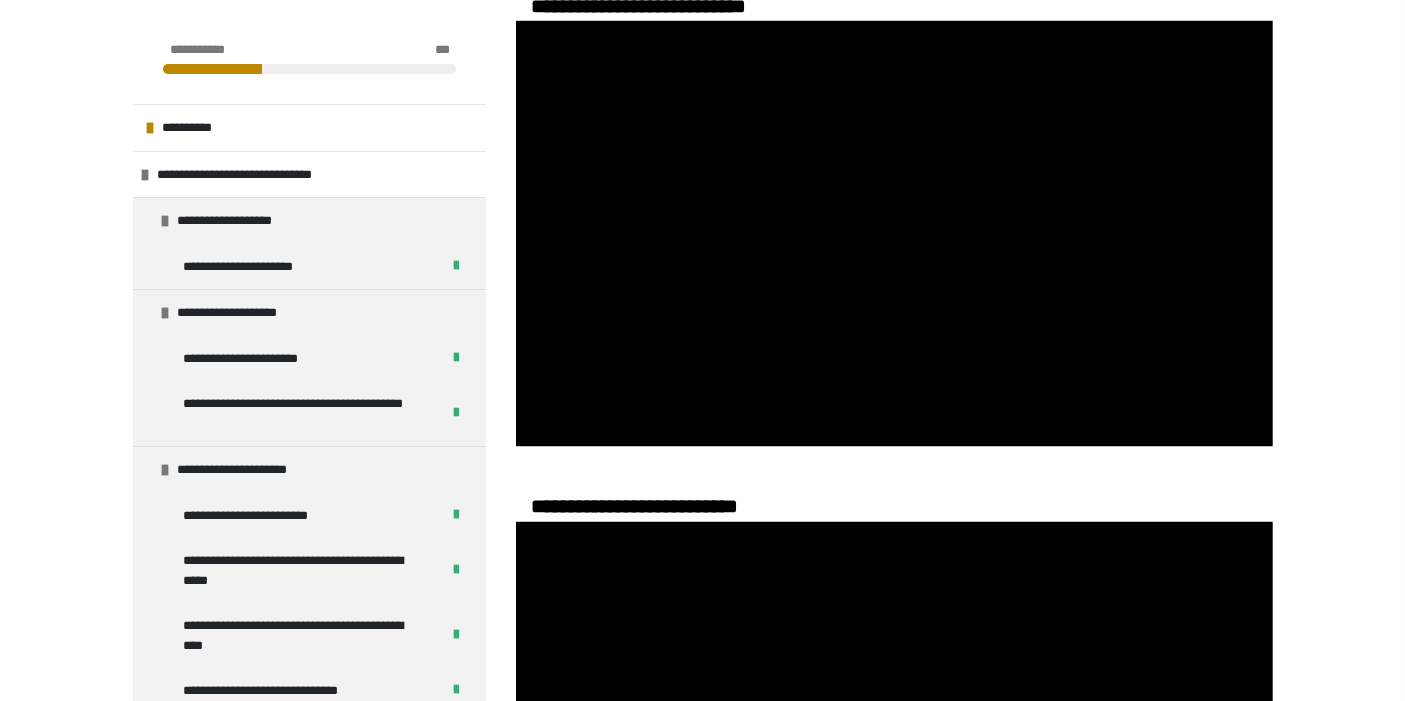 scroll, scrollTop: 3777, scrollLeft: 0, axis: vertical 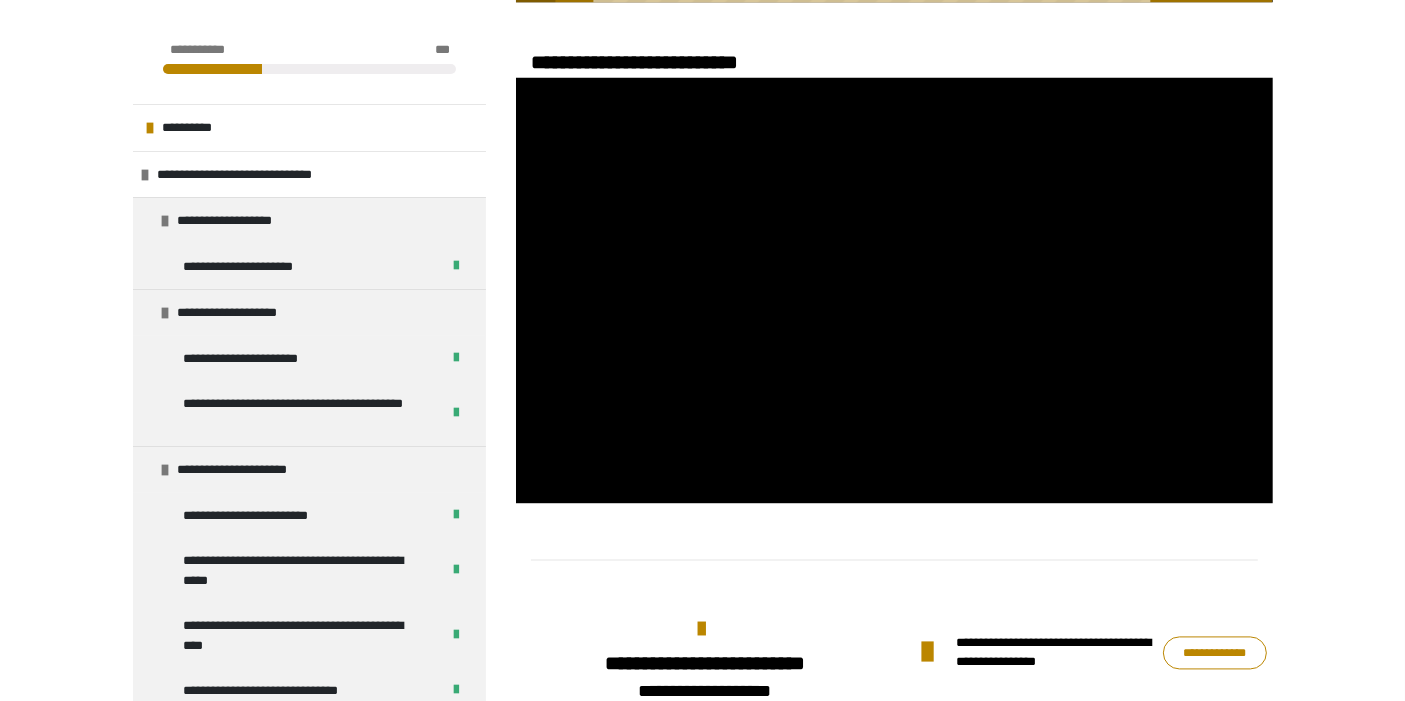 click 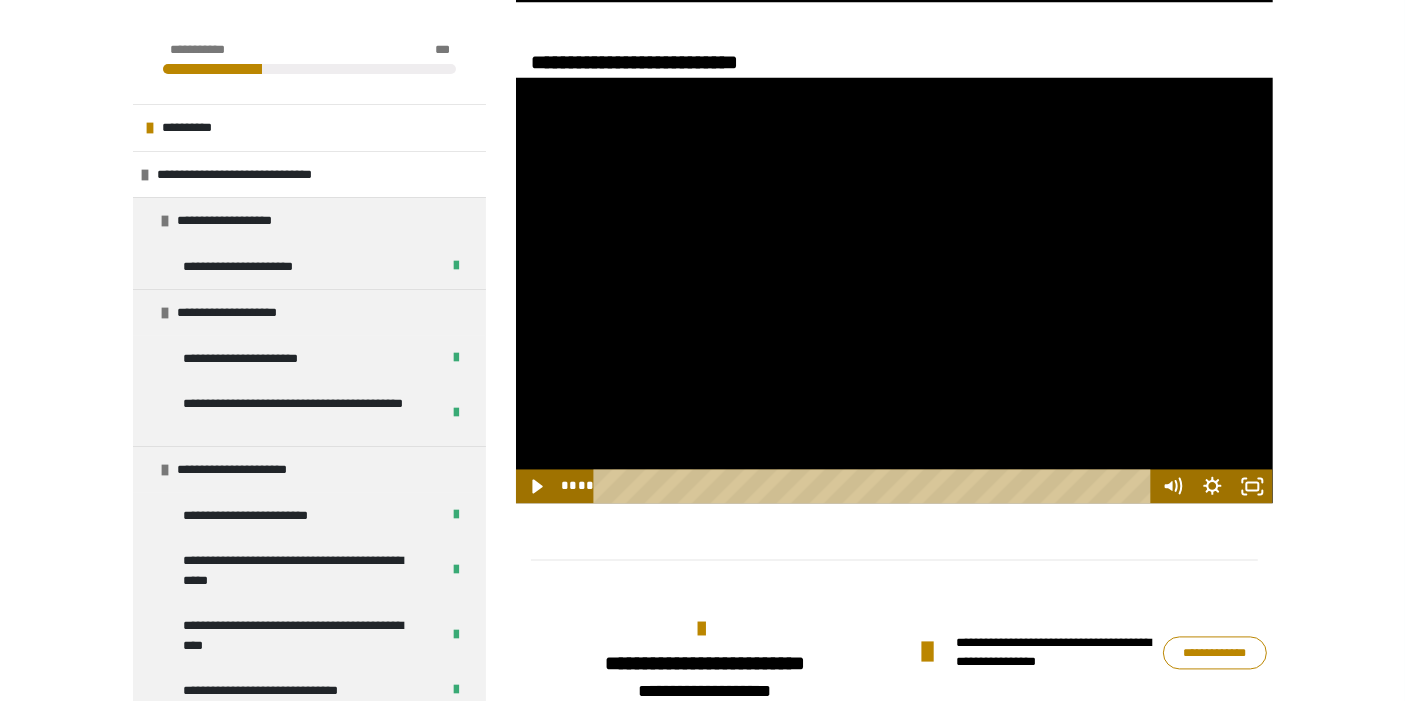 click at bounding box center (894, 291) 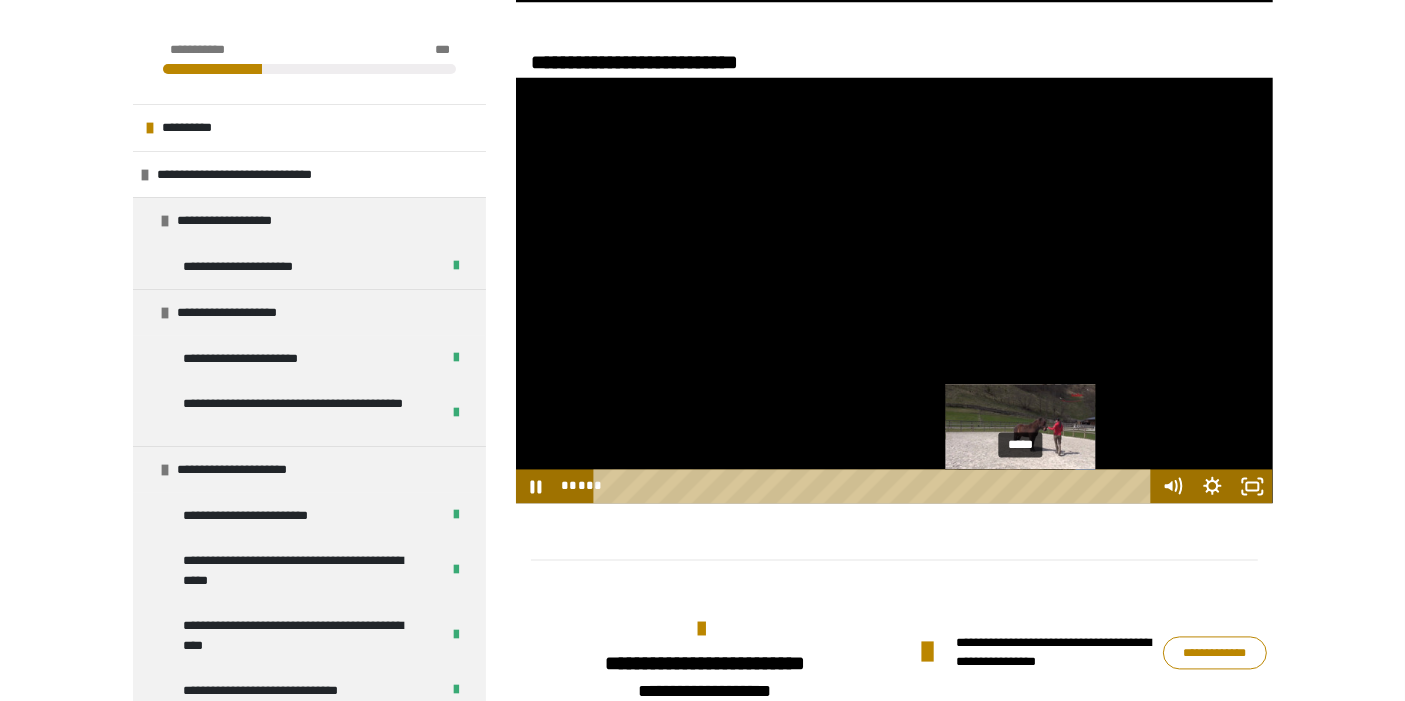 click on "*****" at bounding box center [875, 487] 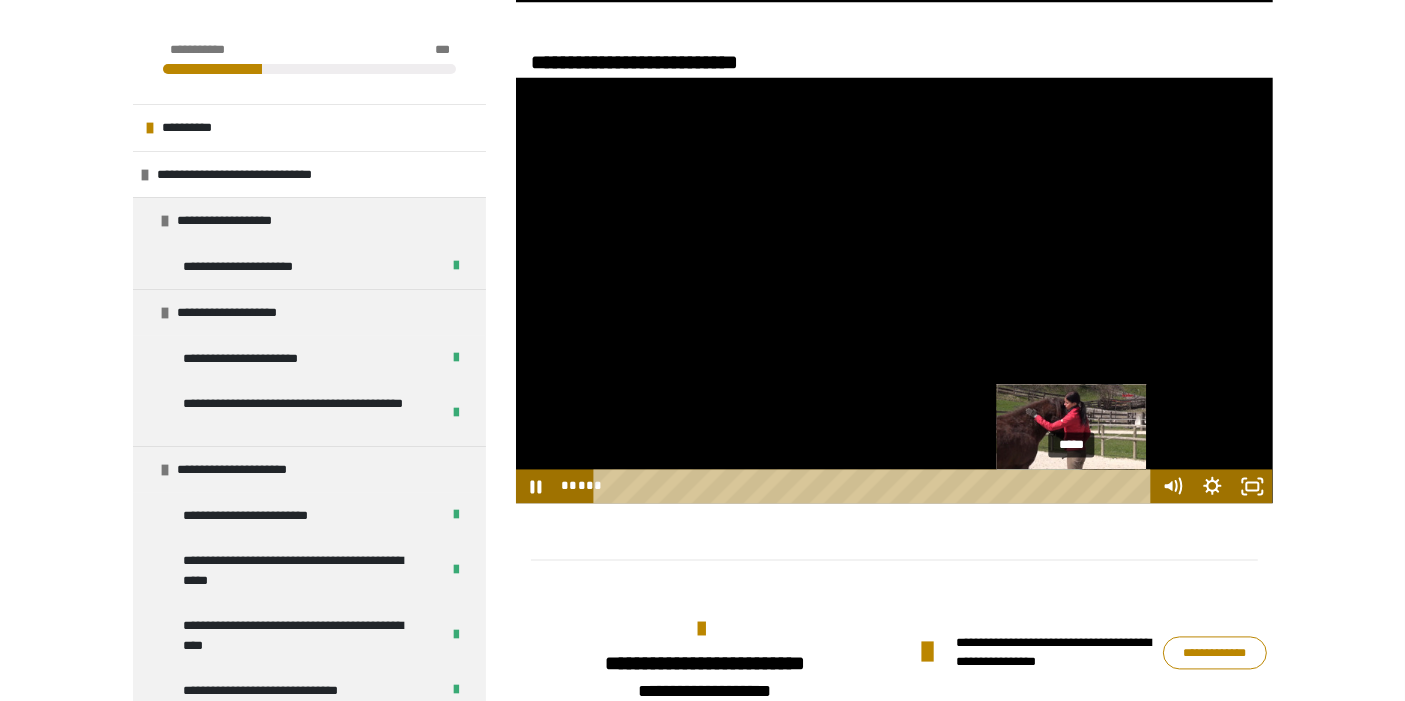 click on "*****" at bounding box center (875, 487) 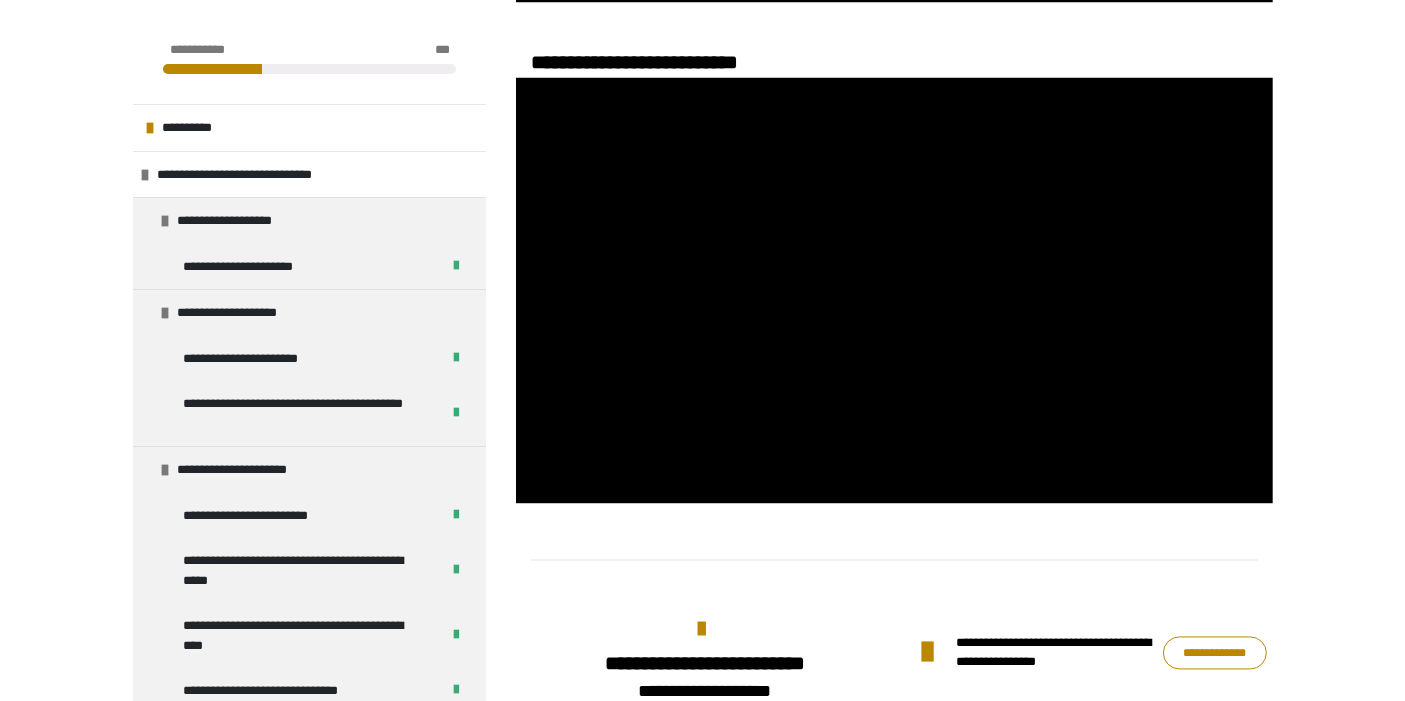 scroll, scrollTop: 4111, scrollLeft: 0, axis: vertical 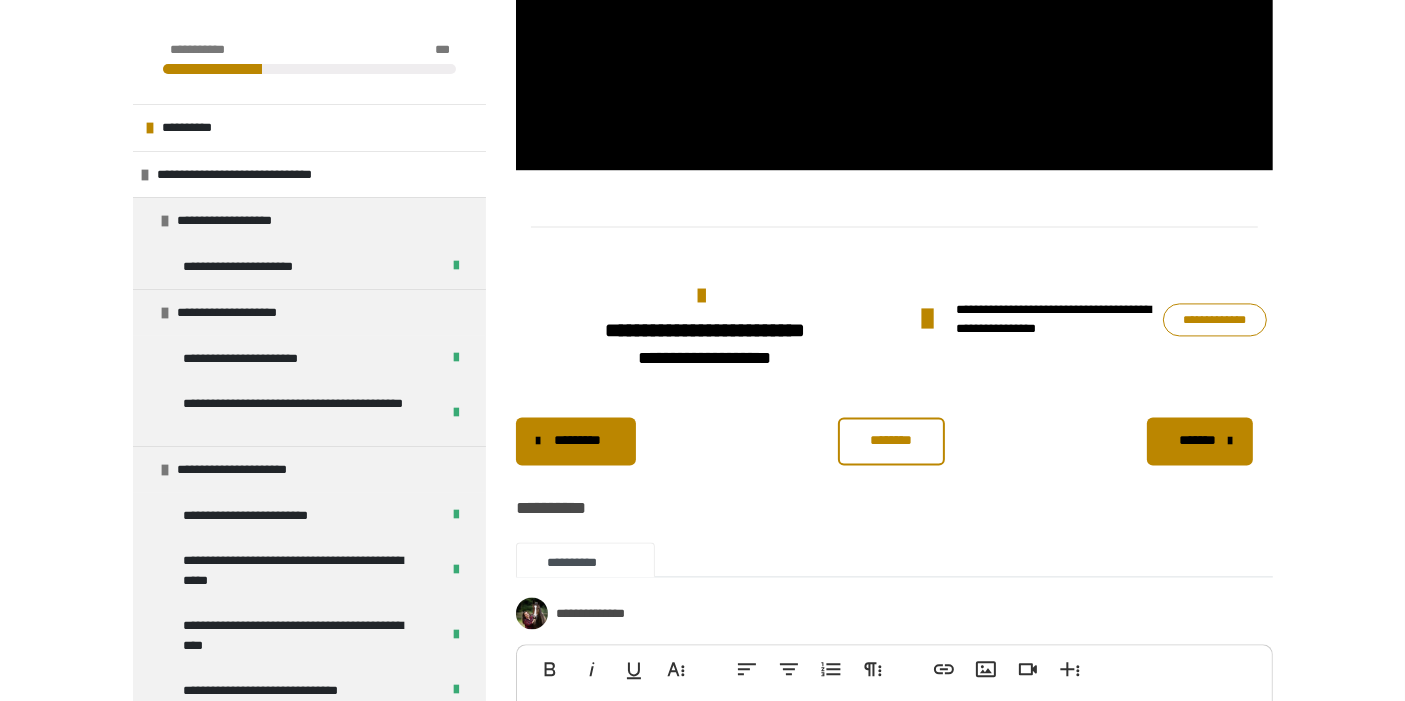 click on "********" at bounding box center [891, 440] 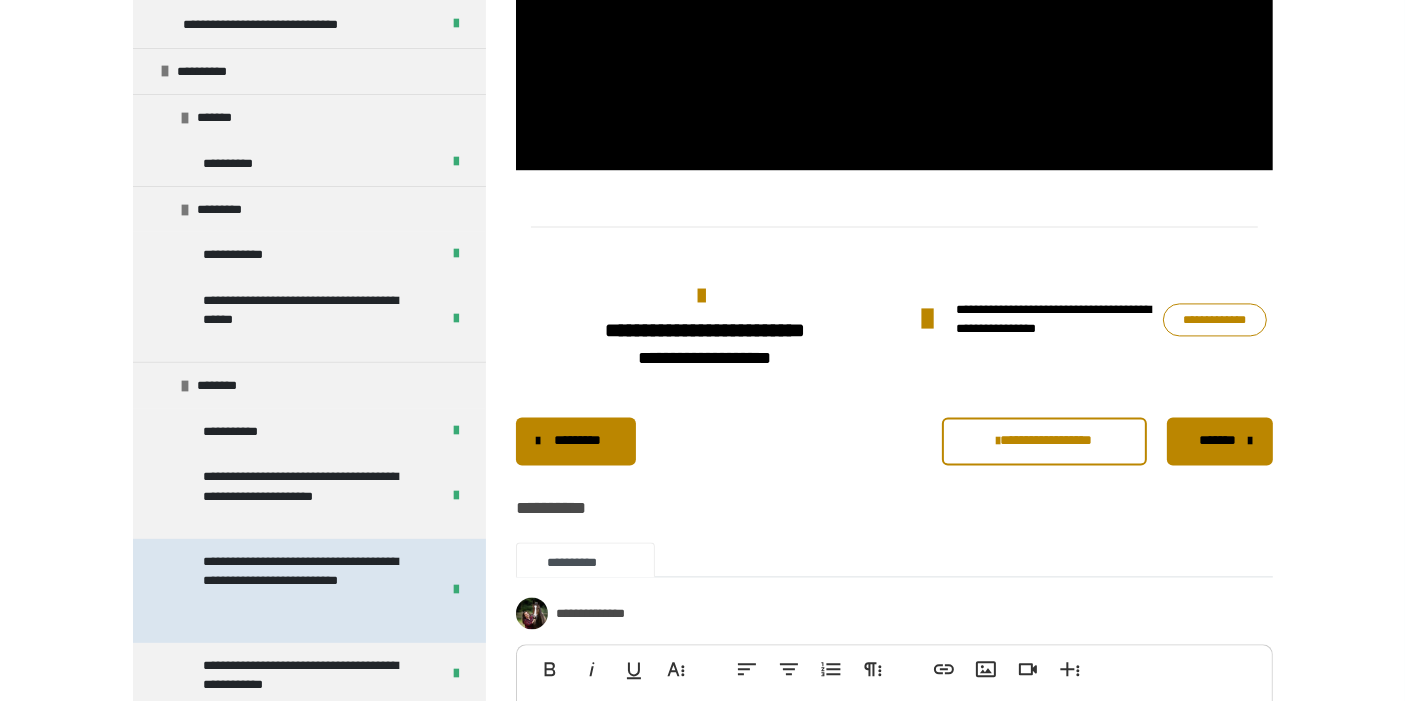 scroll, scrollTop: 888, scrollLeft: 0, axis: vertical 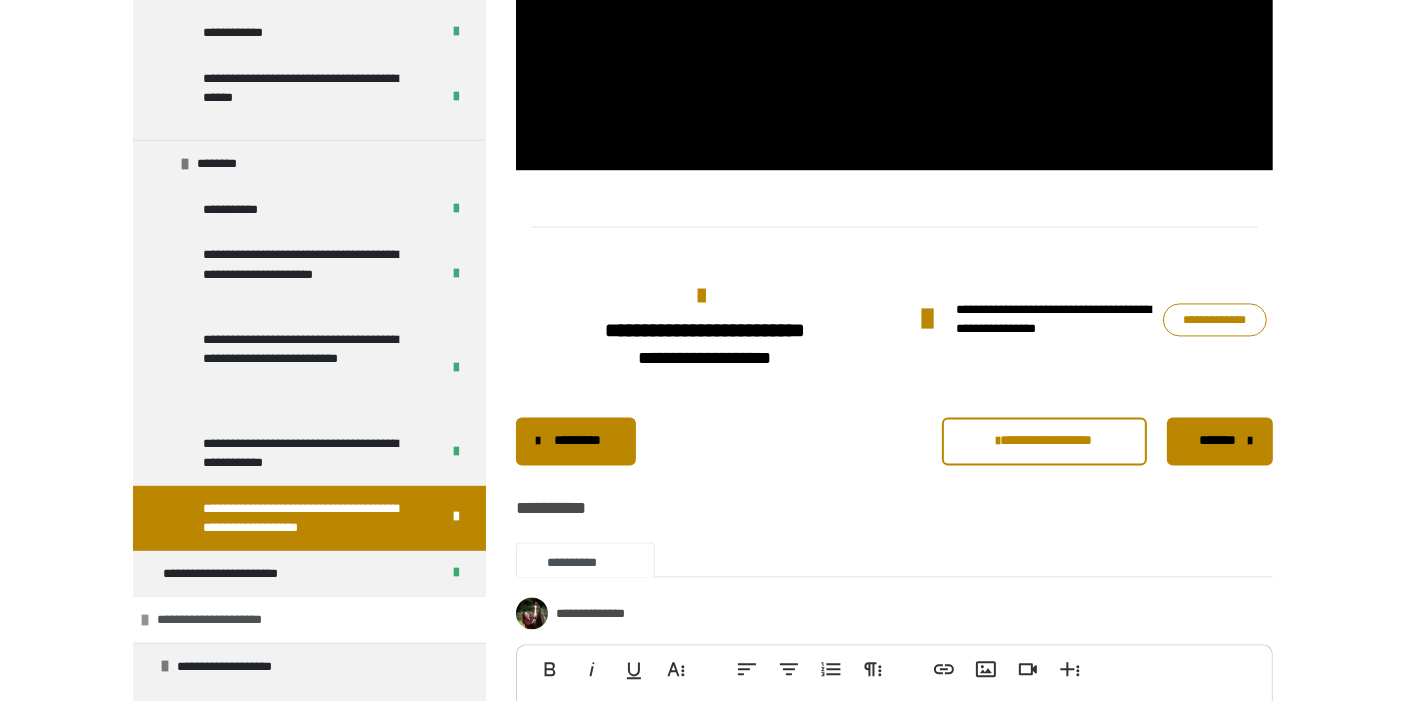 click at bounding box center [145, 620] 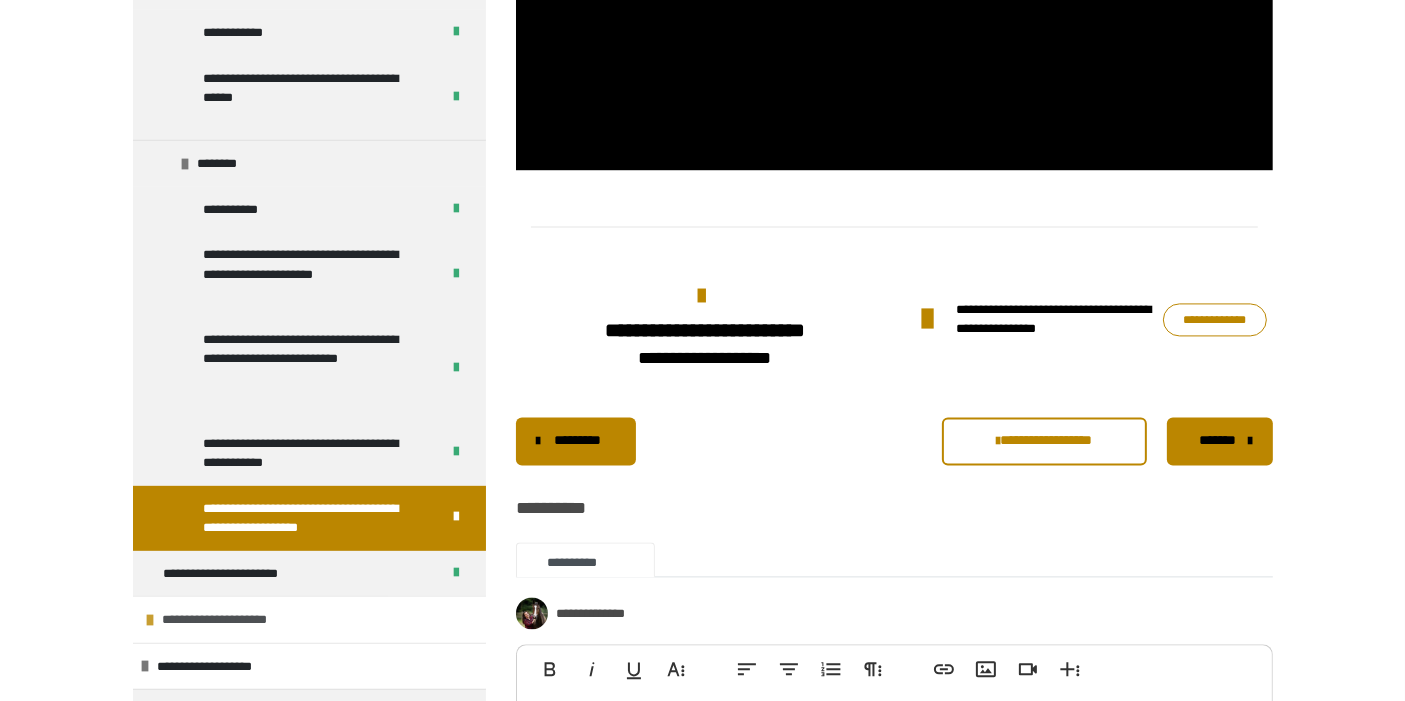 scroll, scrollTop: 1000, scrollLeft: 0, axis: vertical 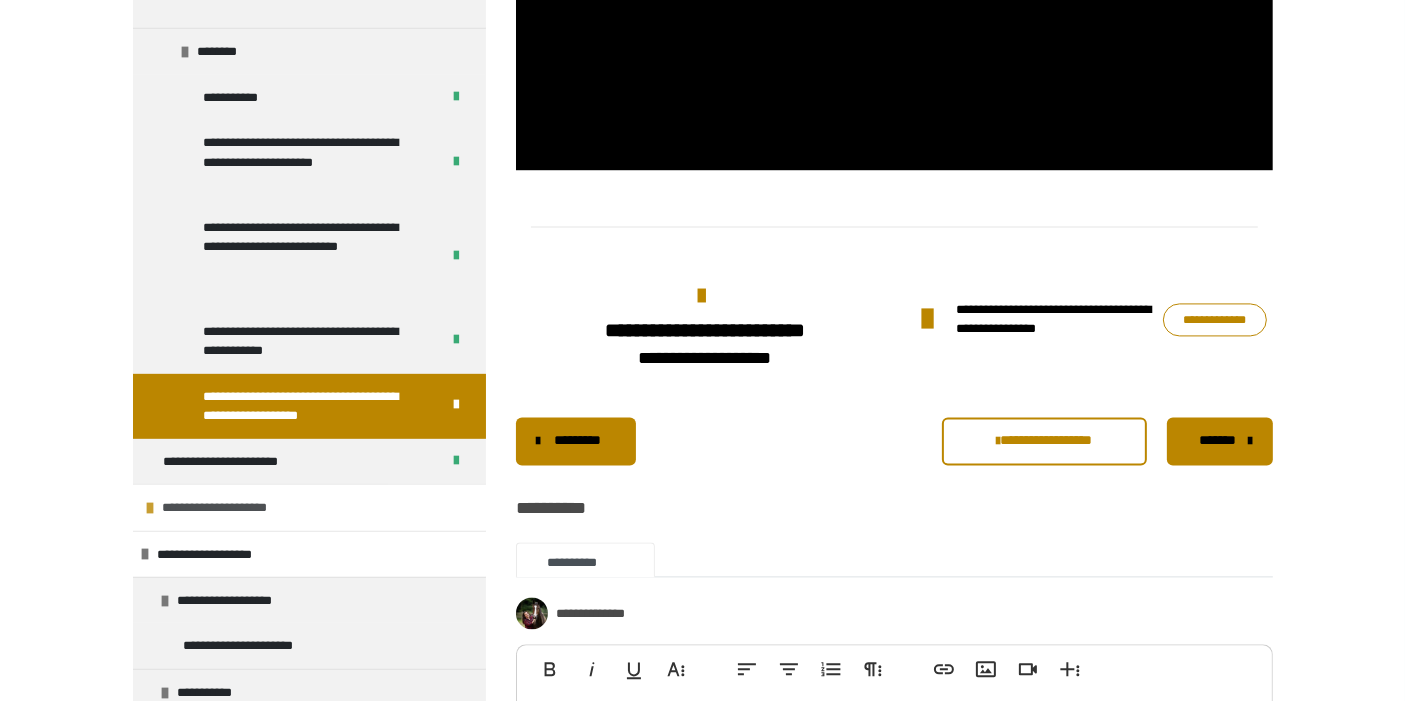 click on "**********" at bounding box center [230, 507] 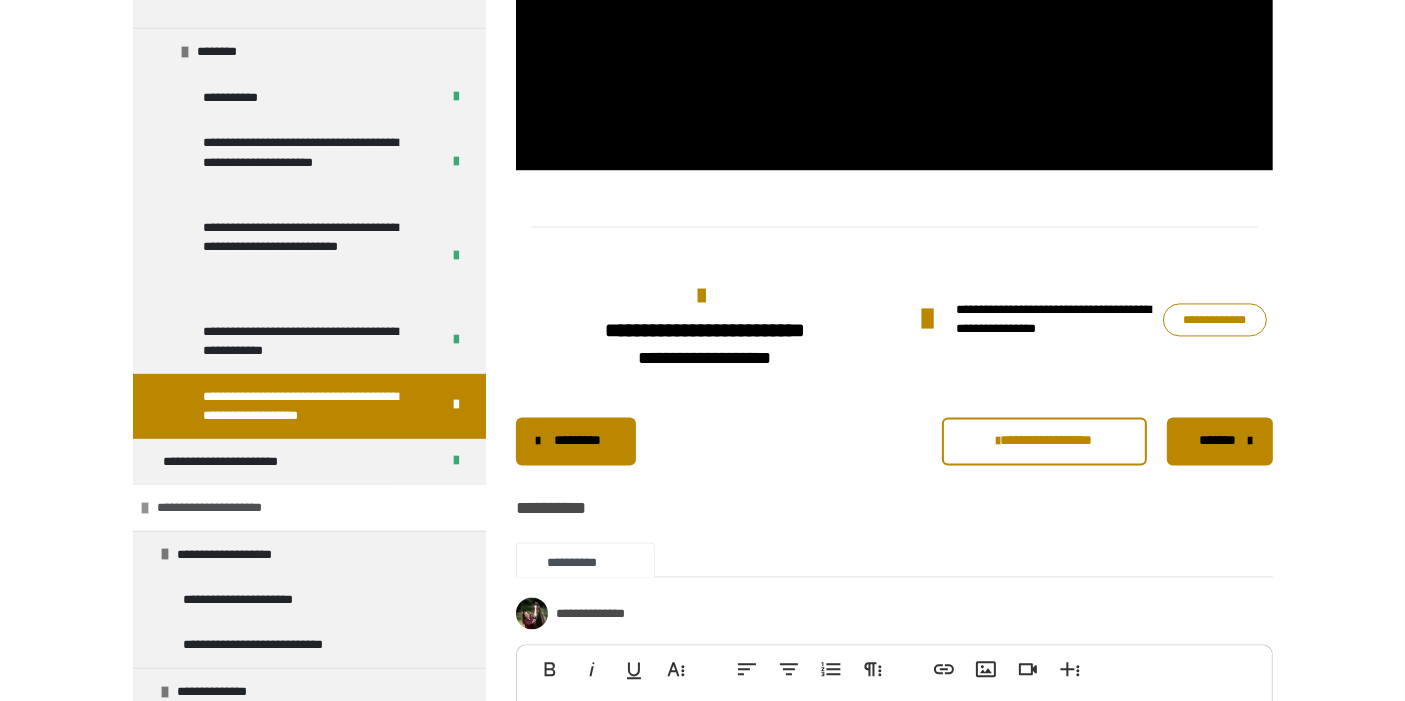 click on "**********" at bounding box center [225, 507] 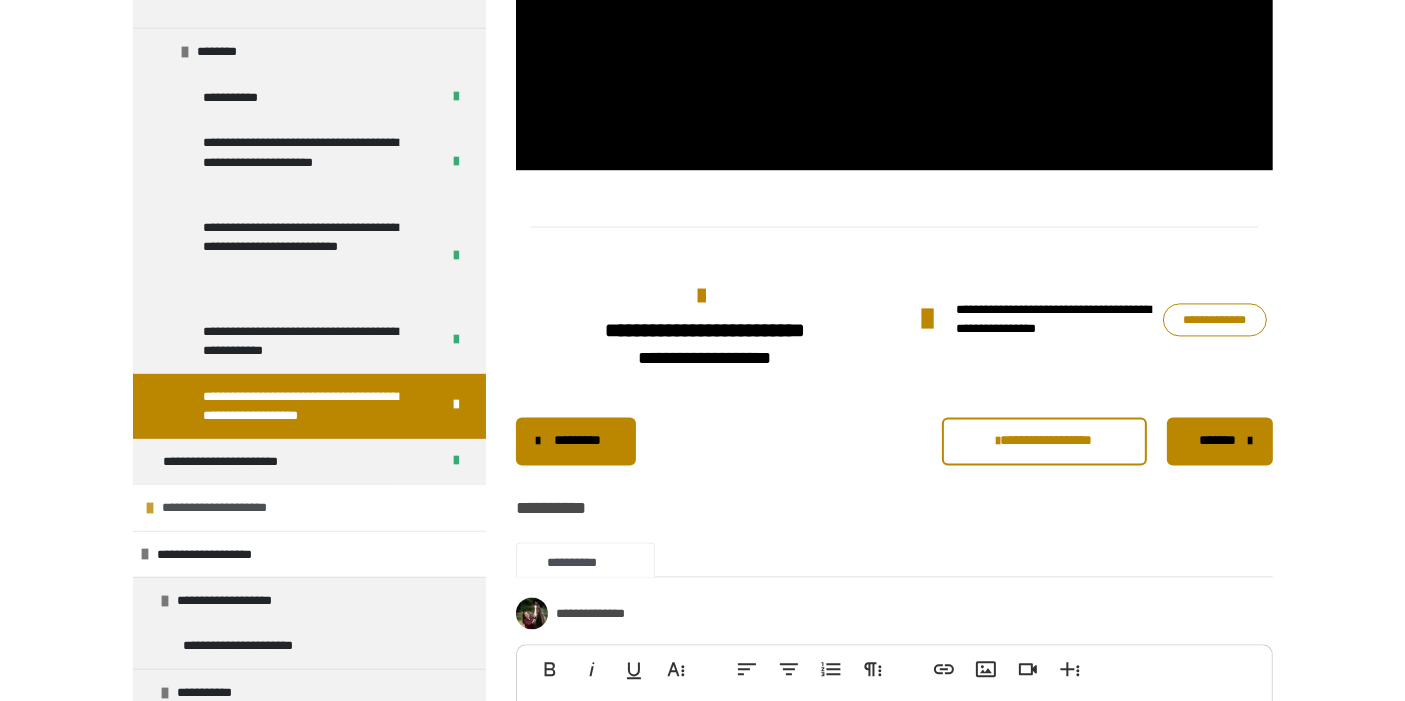 click on "**********" at bounding box center (230, 507) 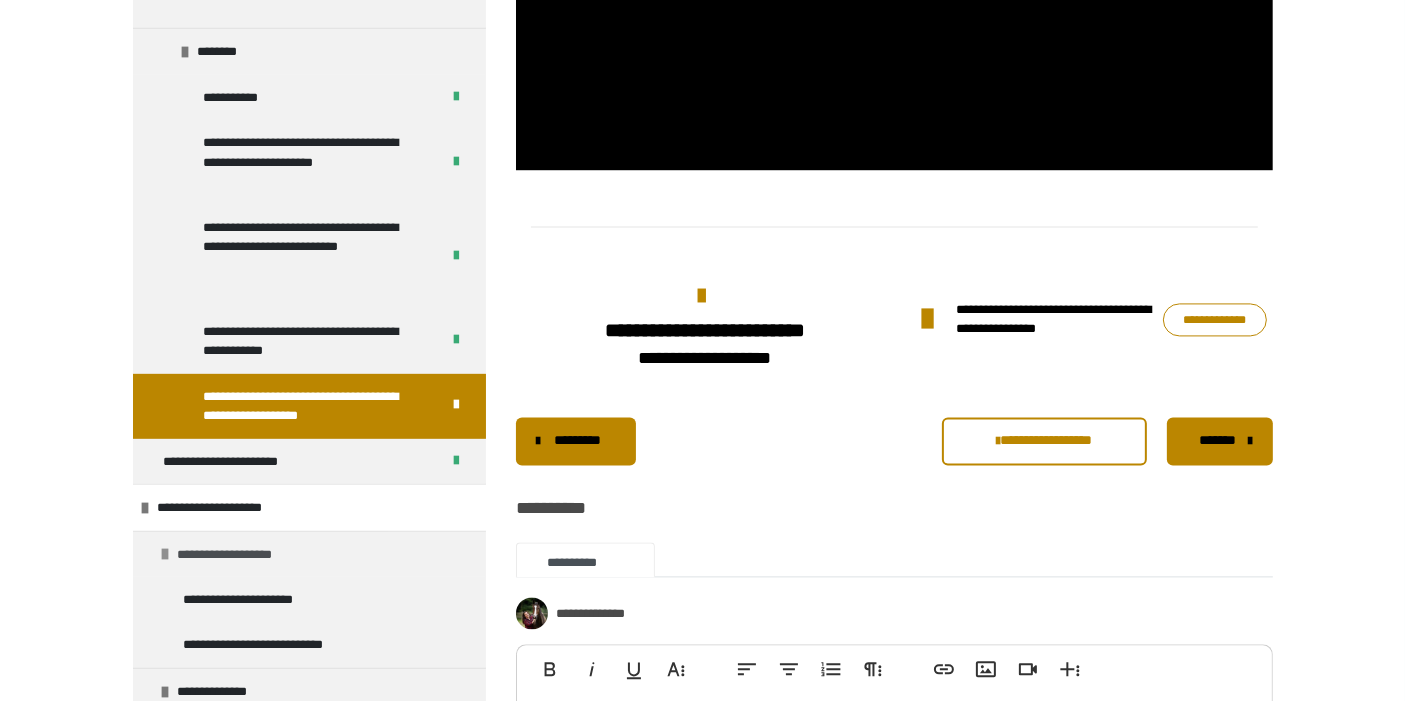 click on "**********" at bounding box center (242, 554) 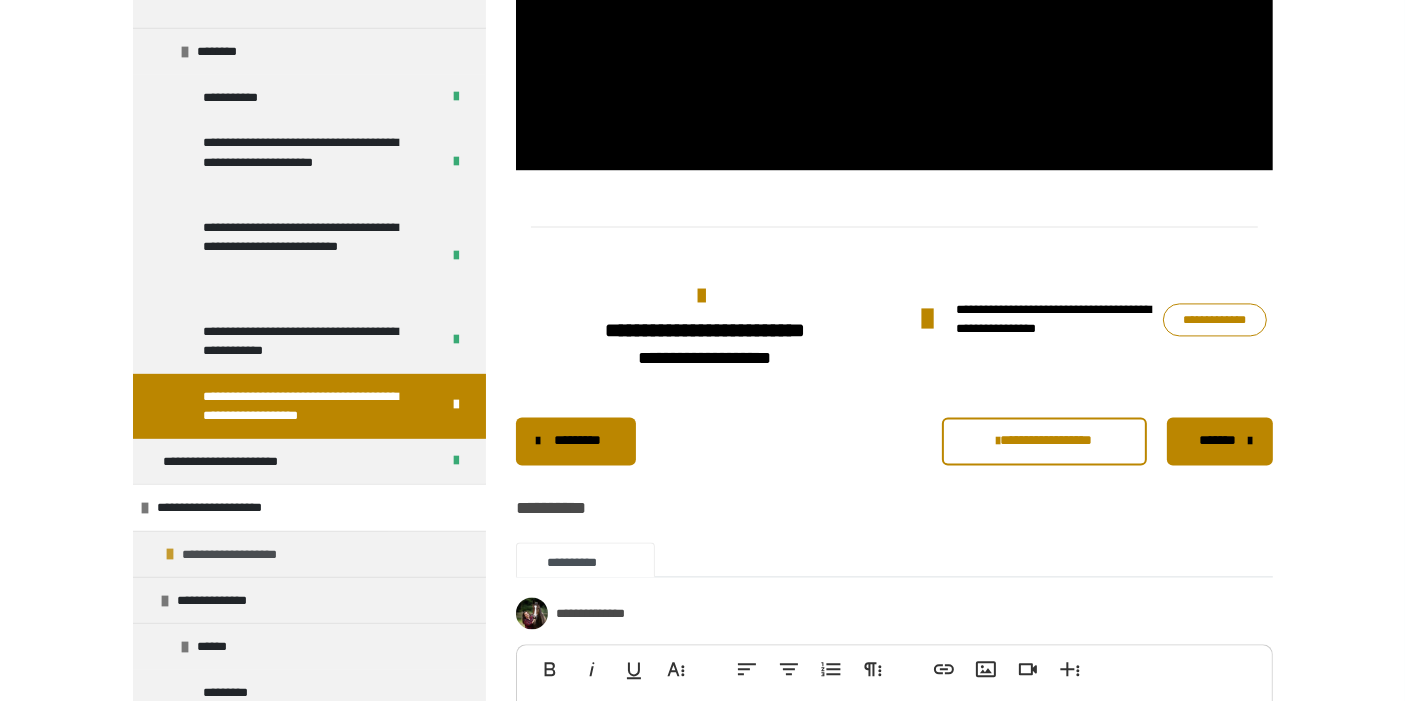 click on "**********" at bounding box center (247, 554) 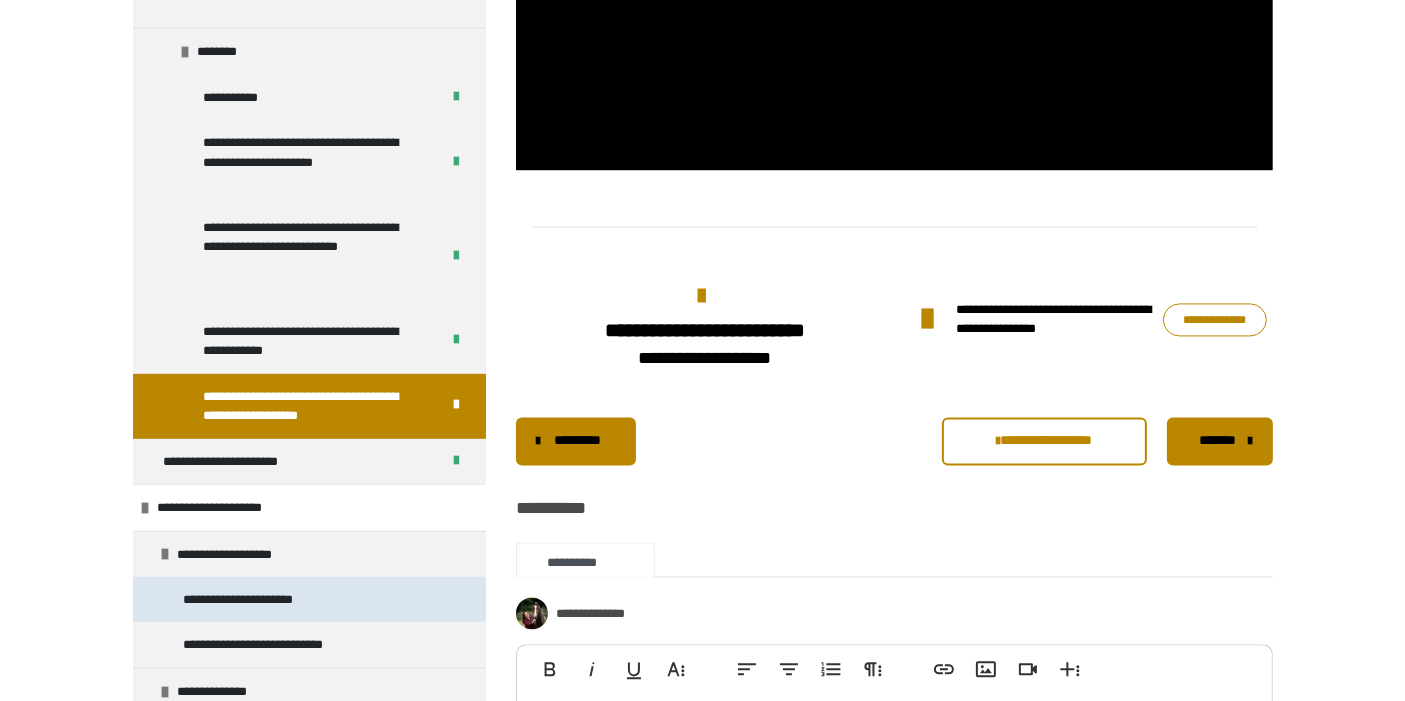 click on "**********" at bounding box center (257, 599) 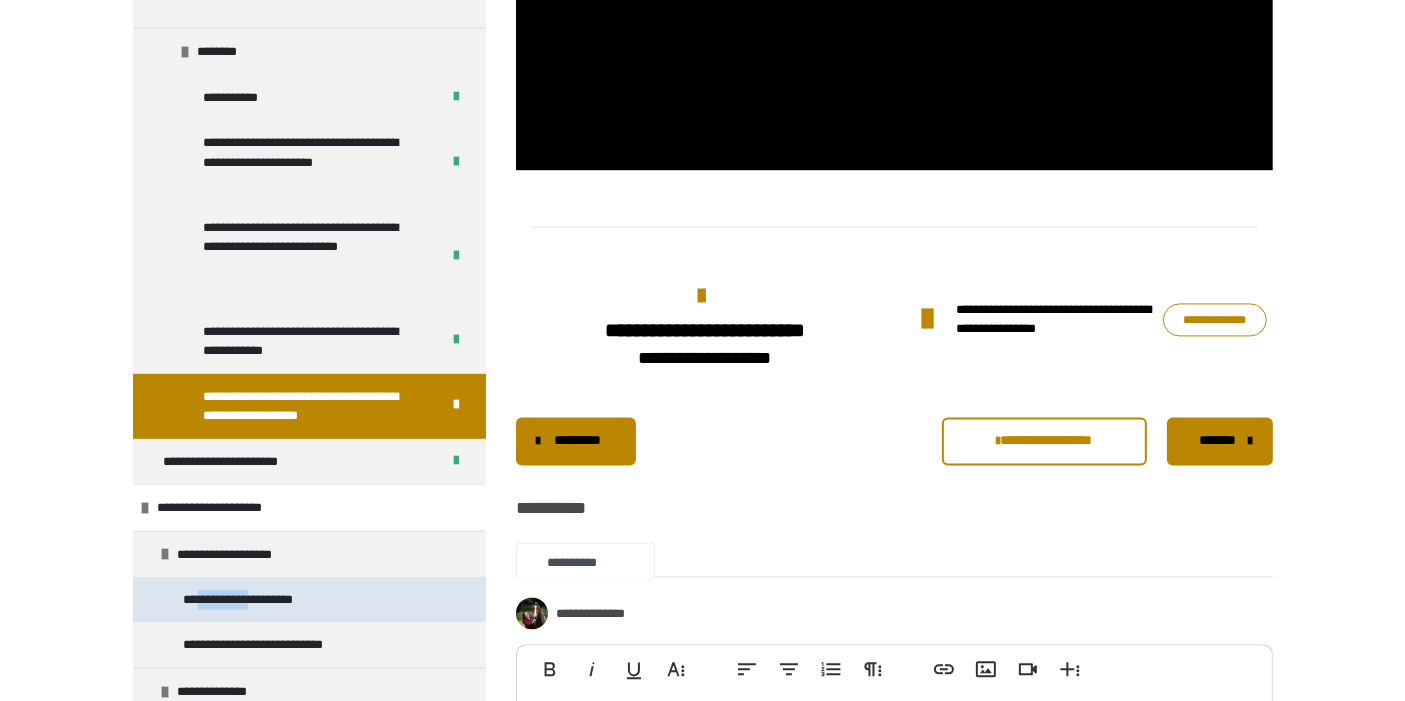 scroll, scrollTop: 360, scrollLeft: 0, axis: vertical 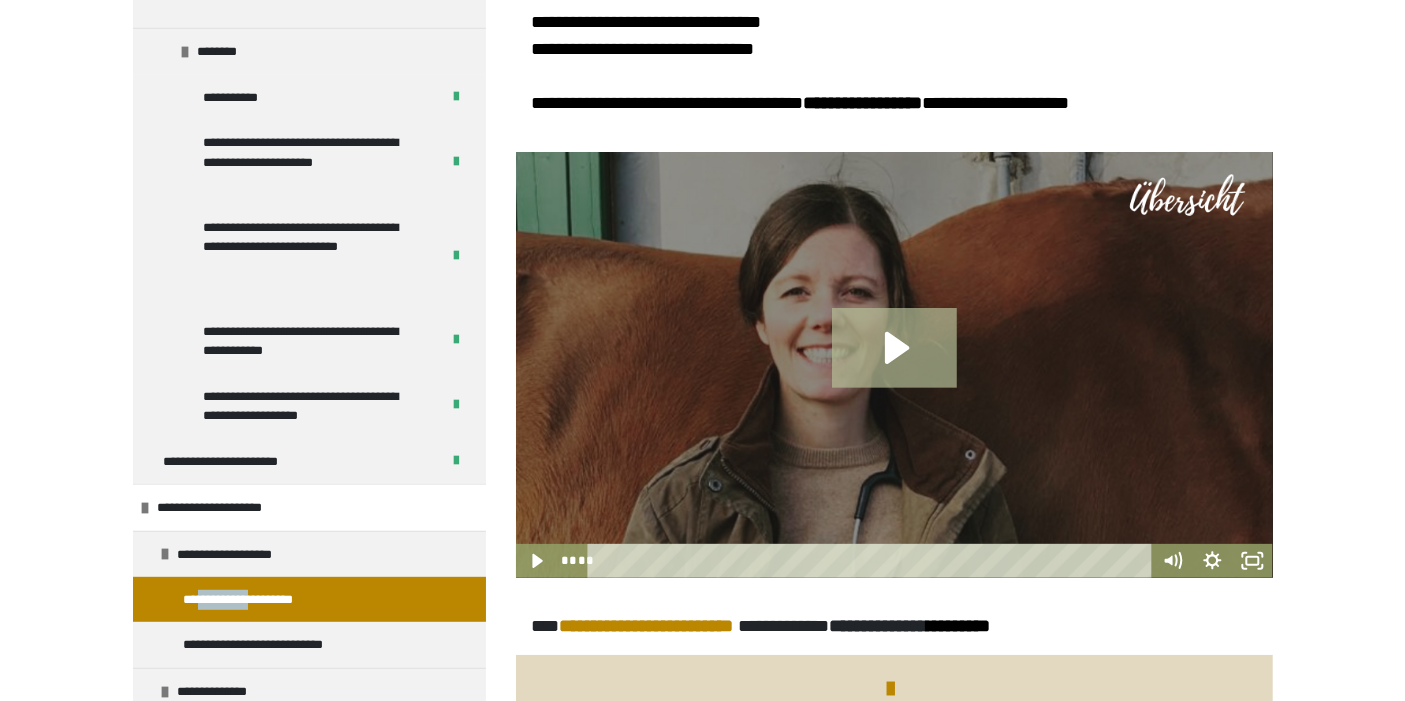 click 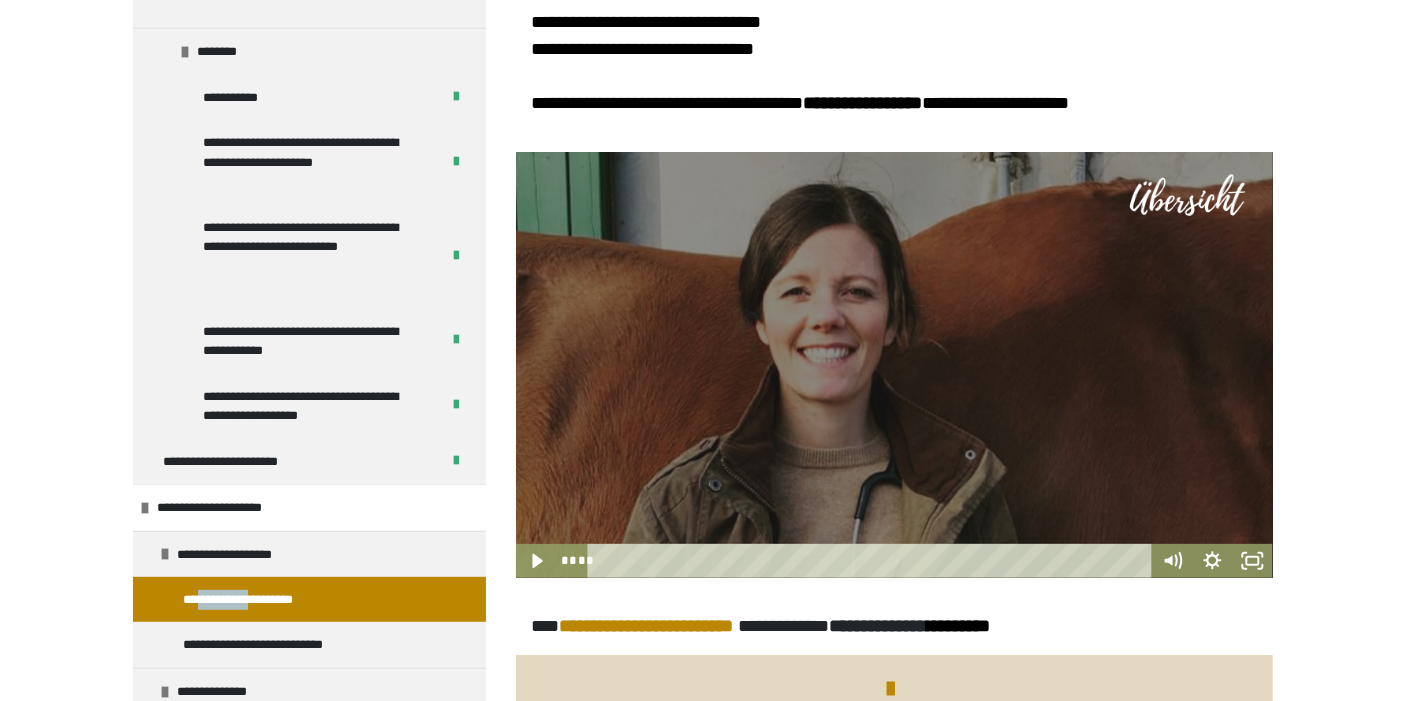scroll, scrollTop: 694, scrollLeft: 0, axis: vertical 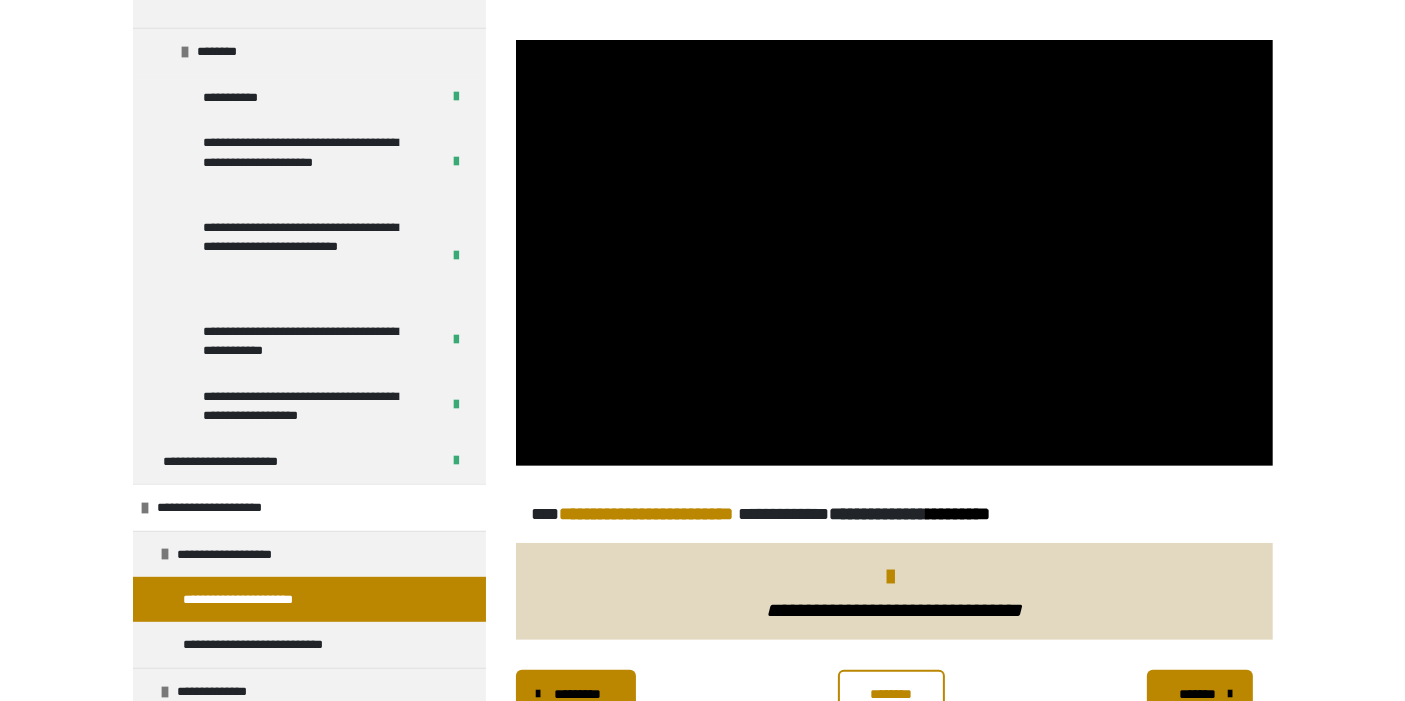 click on "********* ******** *******" at bounding box center [894, 694] 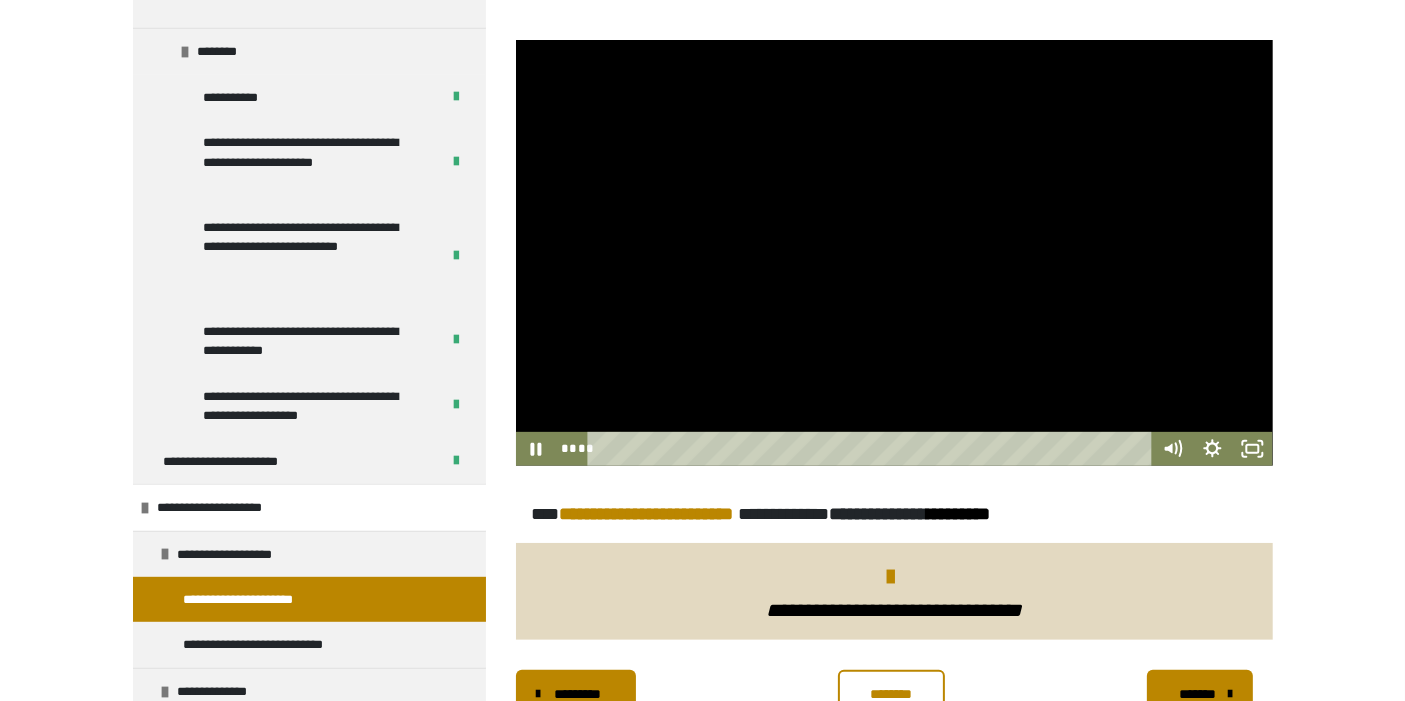 click on "********* ******** *******" at bounding box center [894, 694] 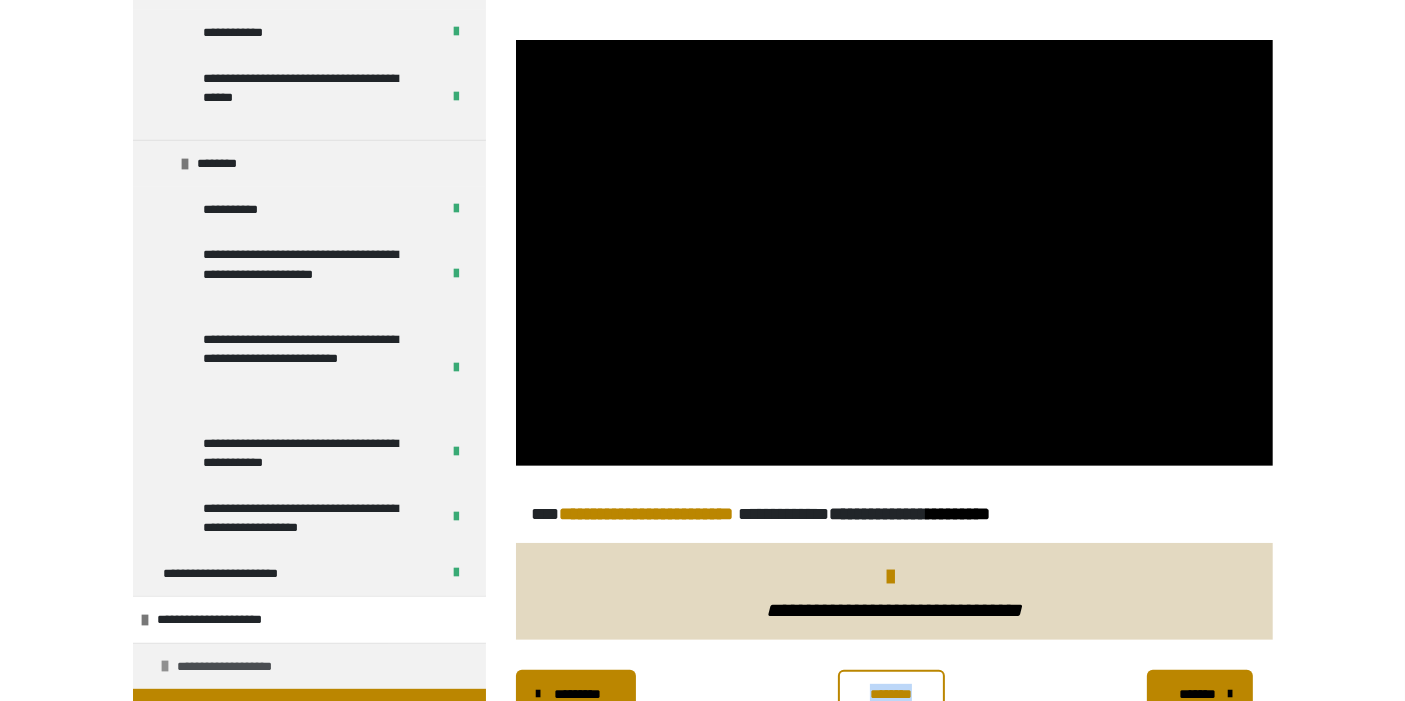 scroll, scrollTop: 777, scrollLeft: 0, axis: vertical 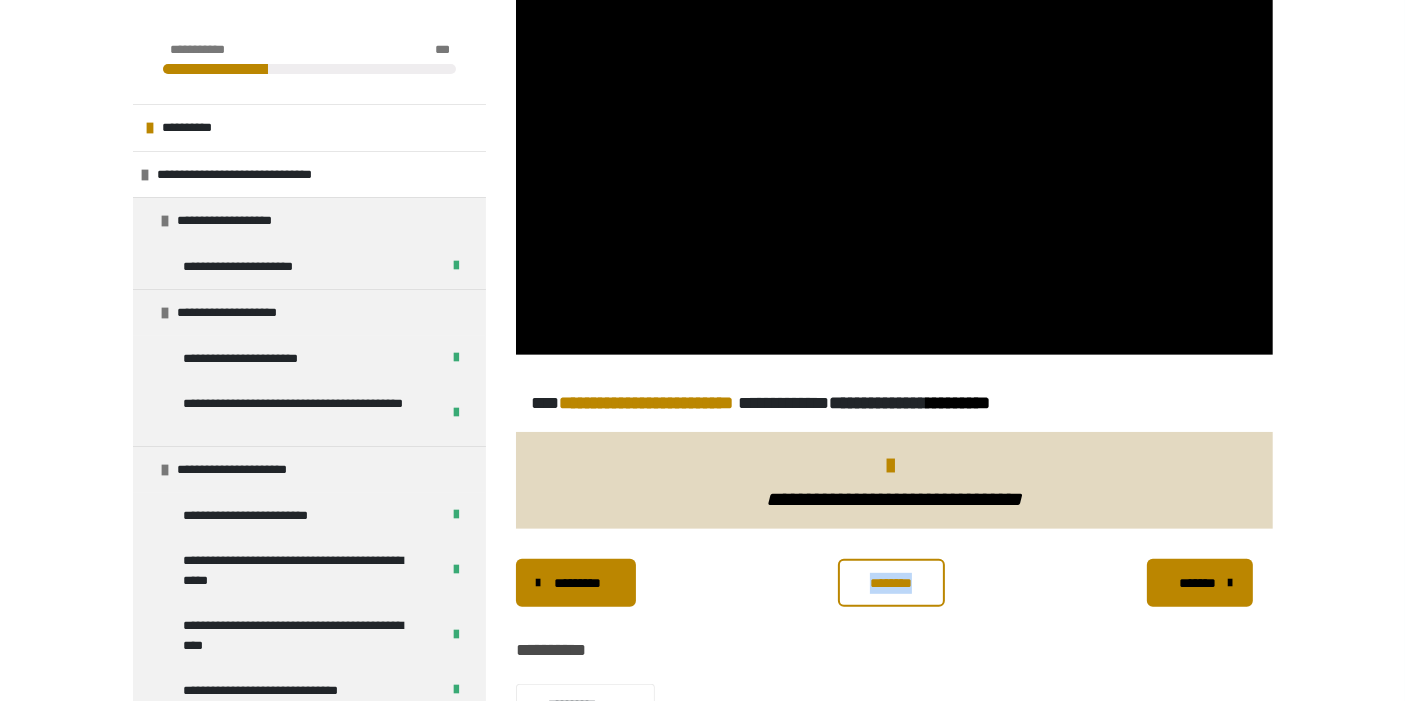 click on "********" at bounding box center (891, 583) 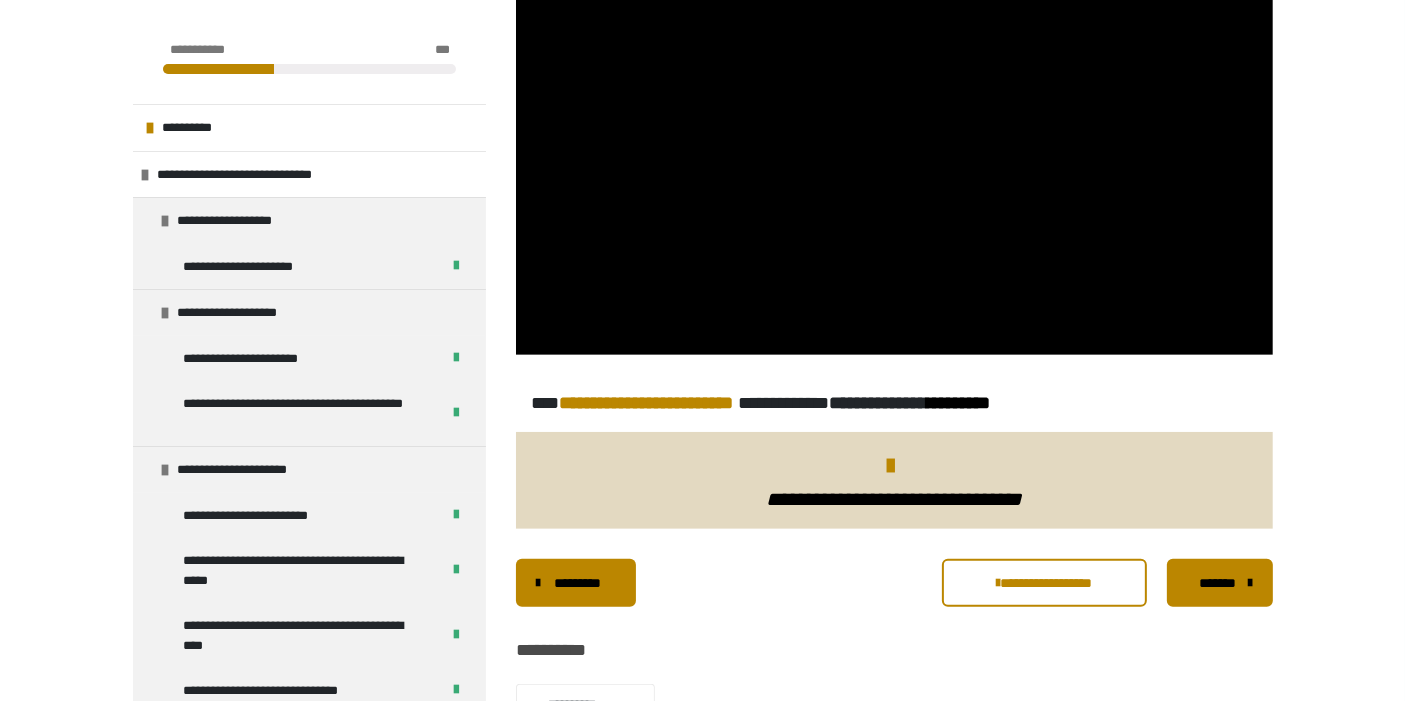 scroll, scrollTop: 916, scrollLeft: 0, axis: vertical 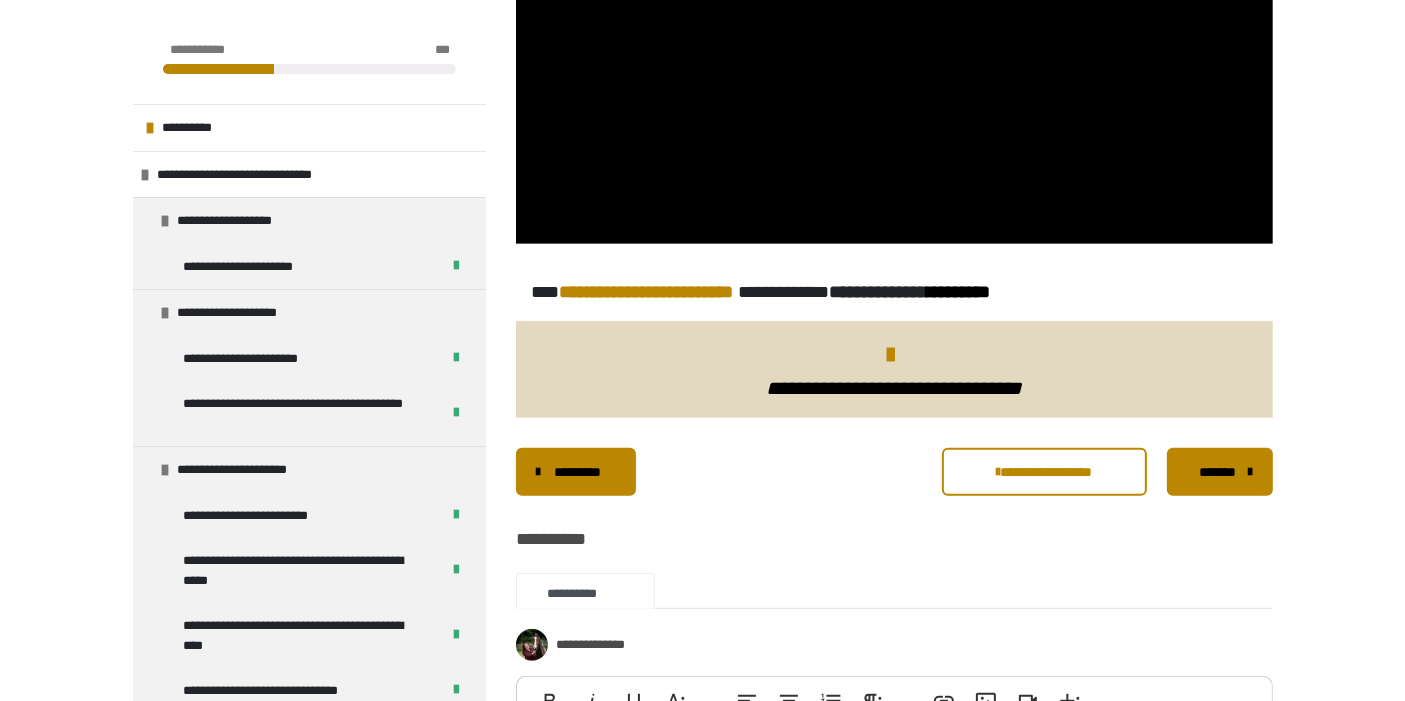 click on "*******" at bounding box center (1218, 472) 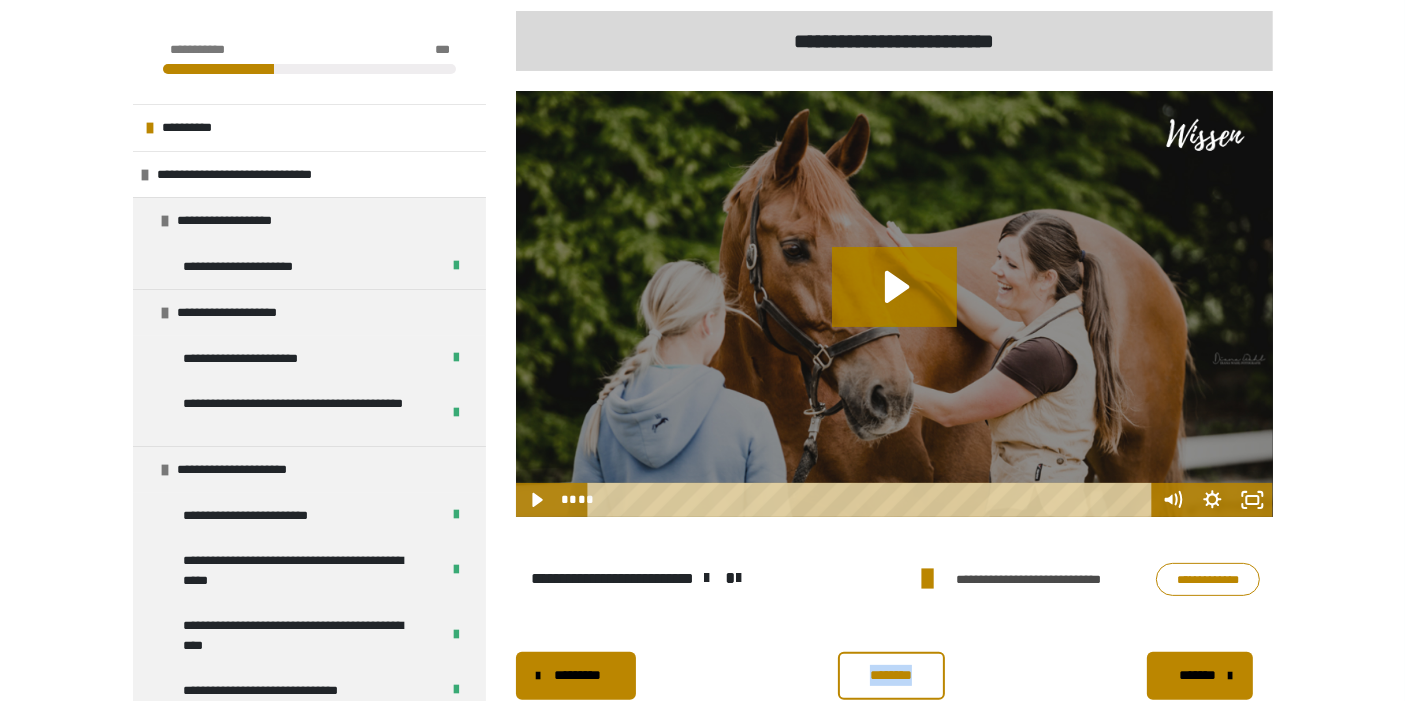 scroll, scrollTop: 501, scrollLeft: 0, axis: vertical 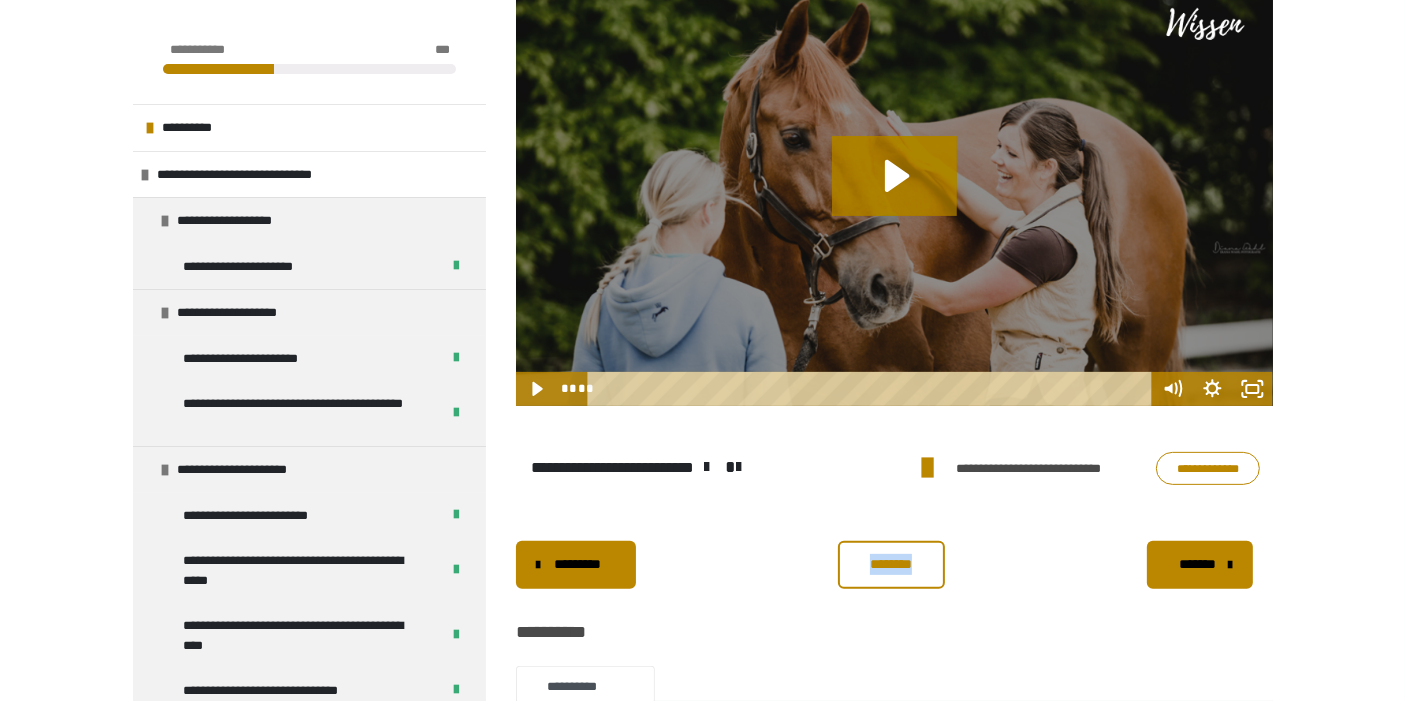 click on "*********" at bounding box center (578, 564) 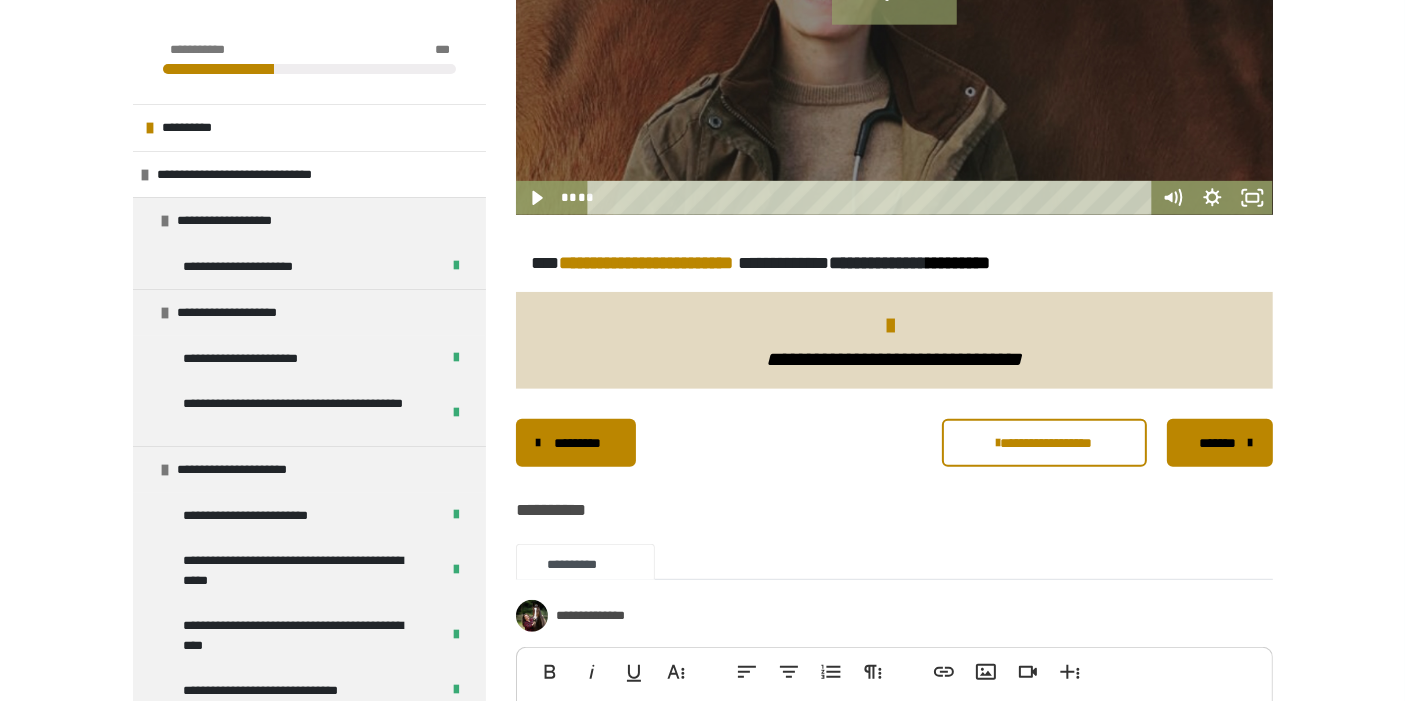 scroll, scrollTop: 723, scrollLeft: 0, axis: vertical 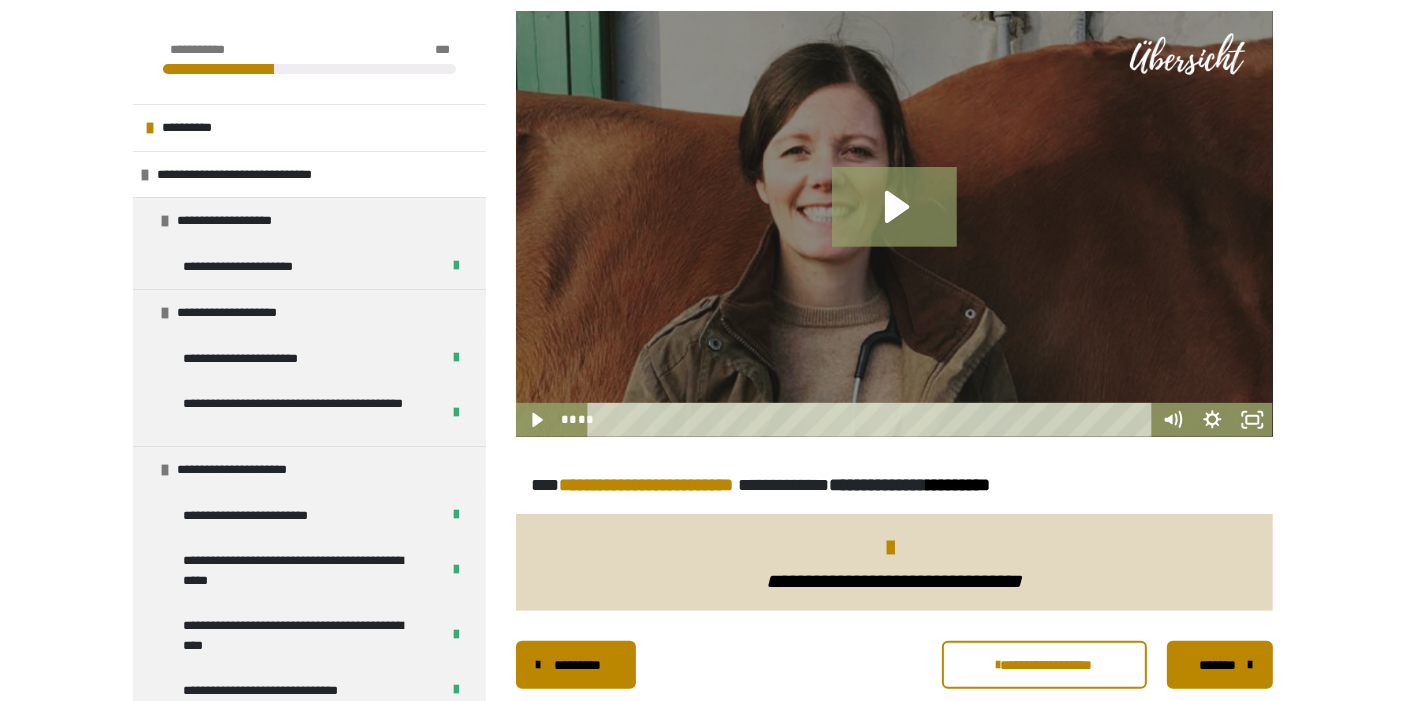 click on "*******" at bounding box center [1218, 665] 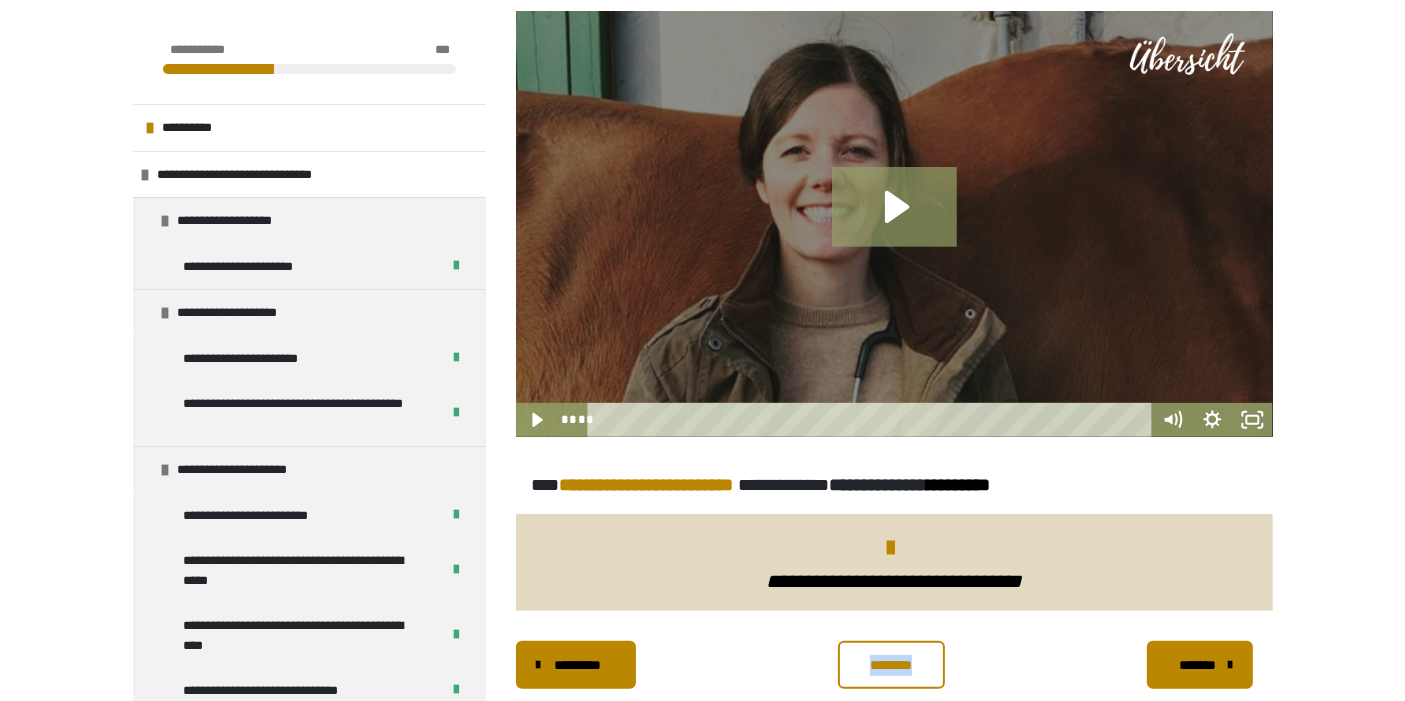 scroll, scrollTop: 501, scrollLeft: 0, axis: vertical 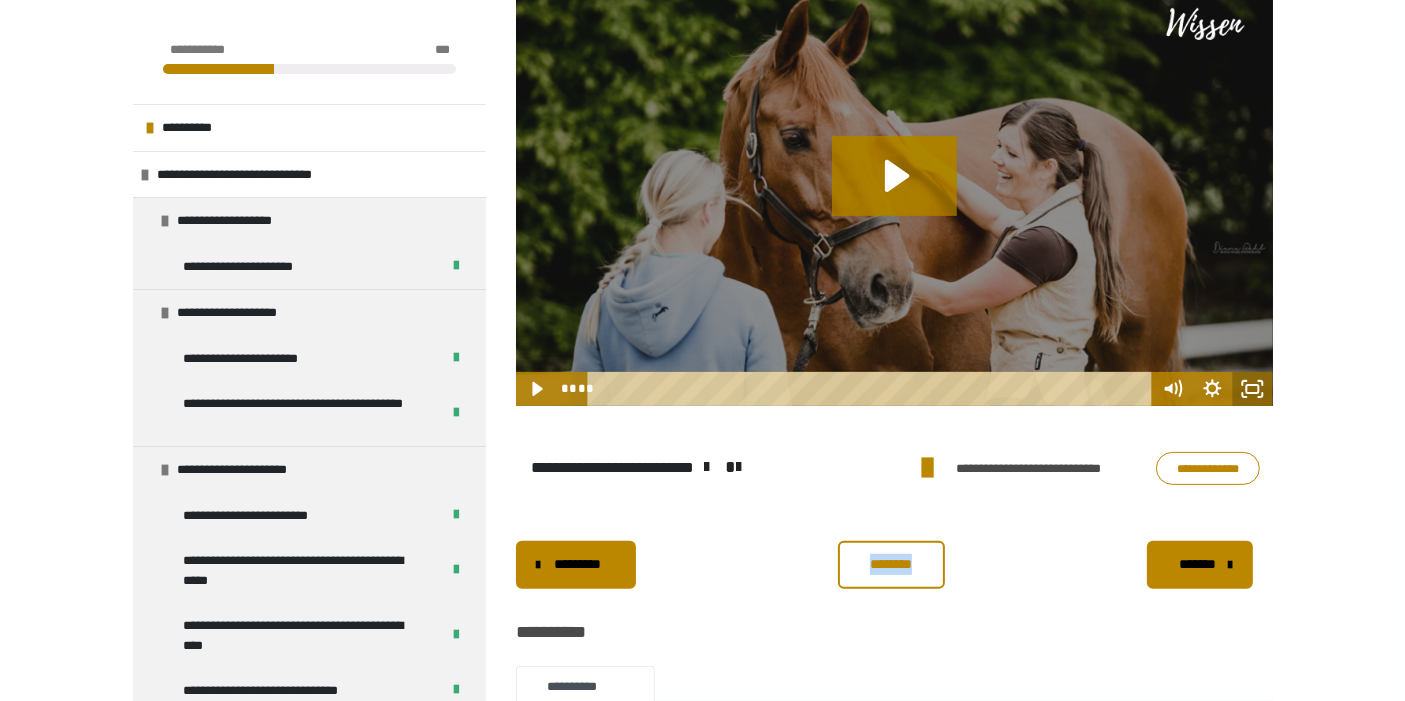 click 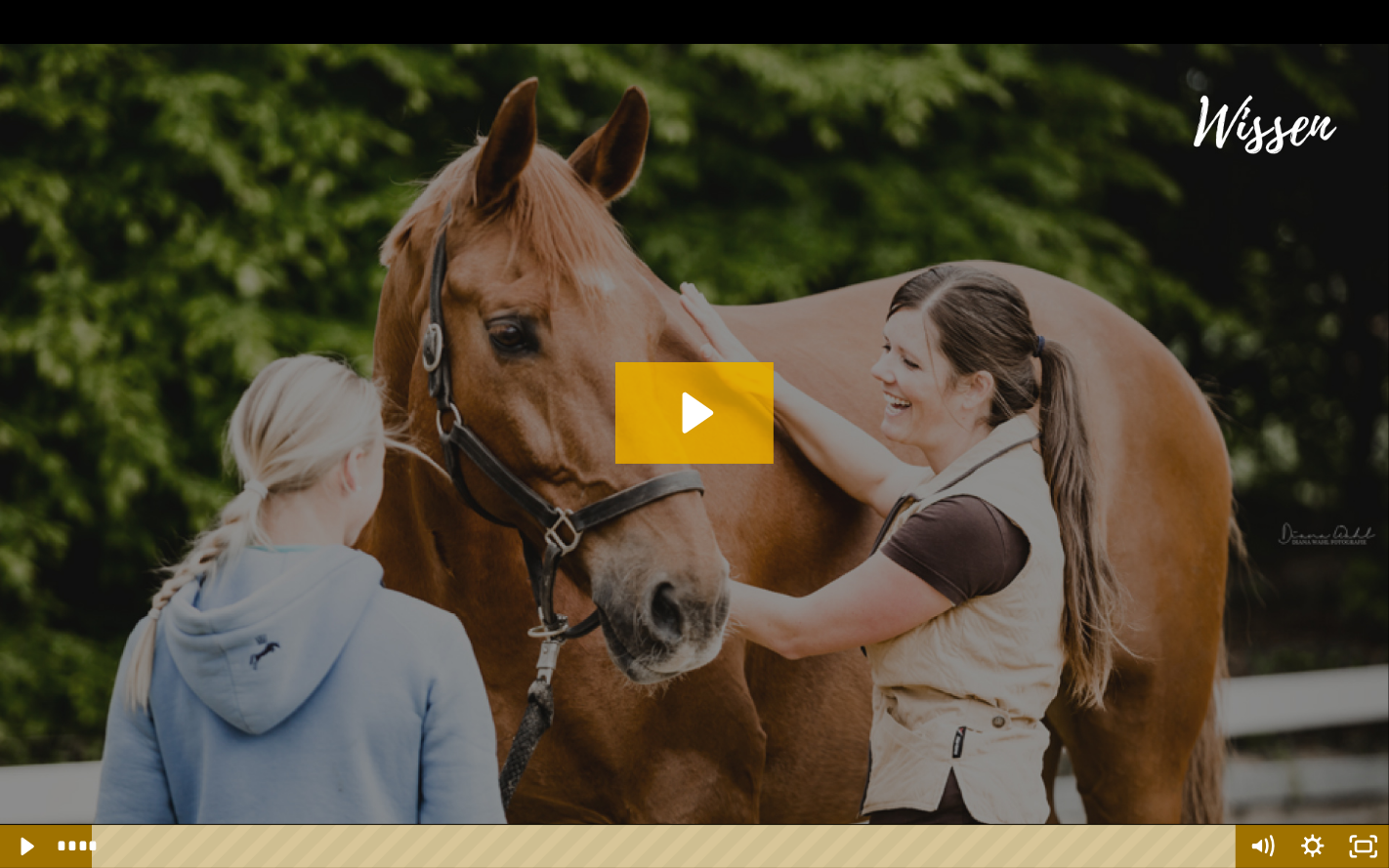 click 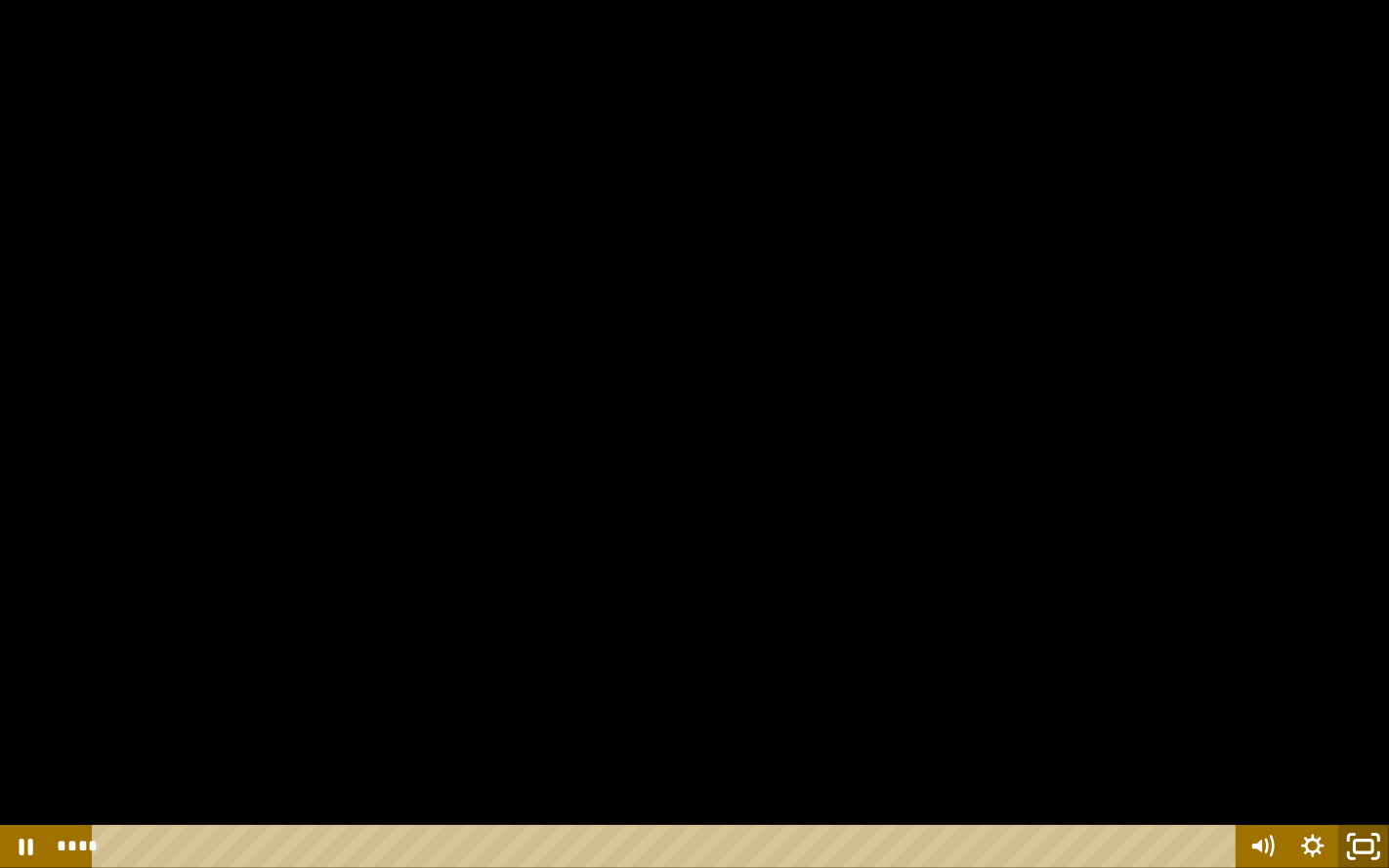 click 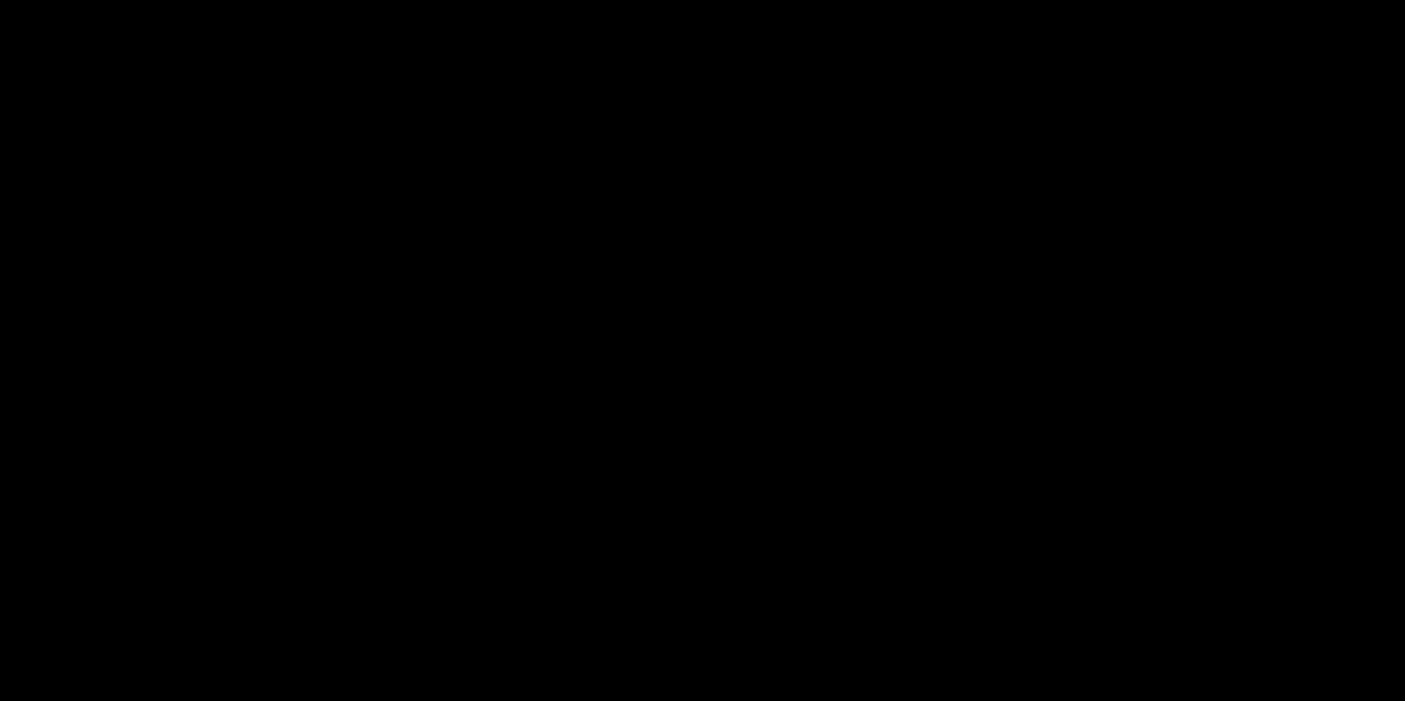 scroll, scrollTop: 902, scrollLeft: 0, axis: vertical 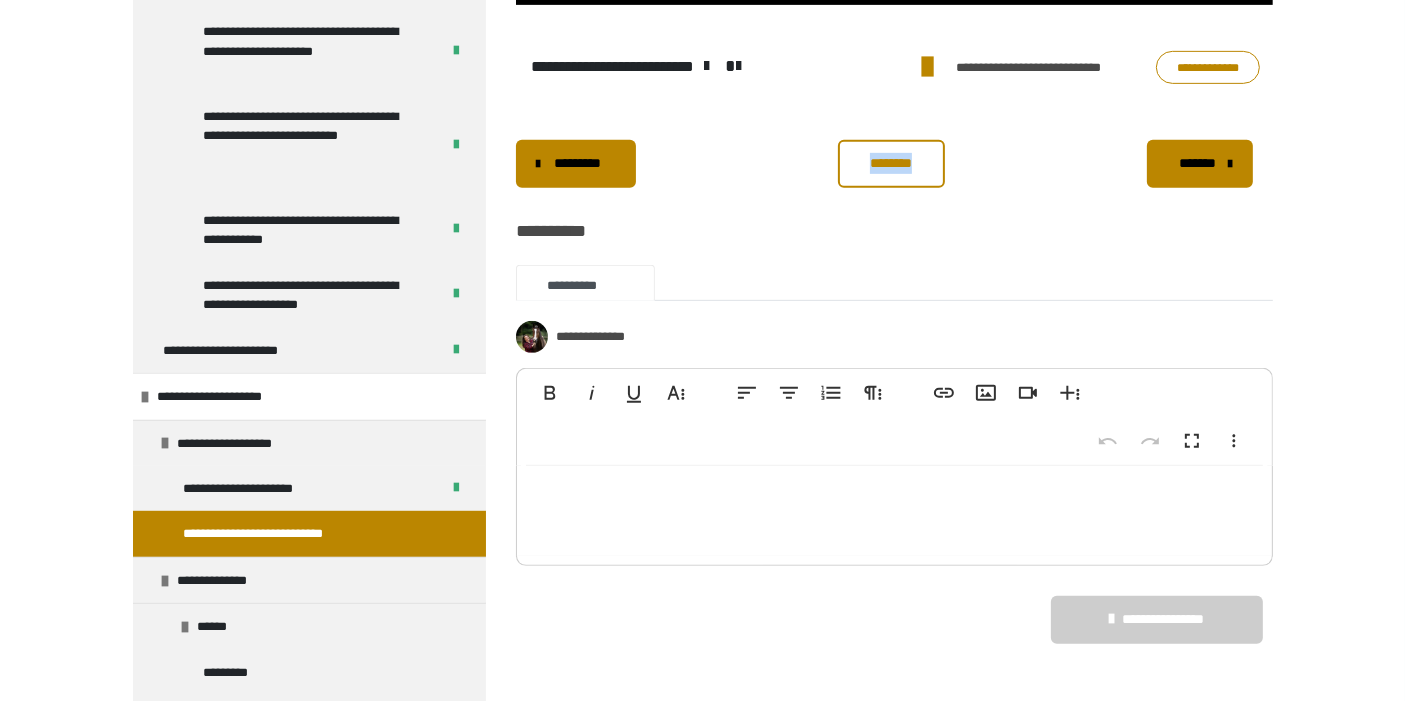 click on "********" at bounding box center [891, 163] 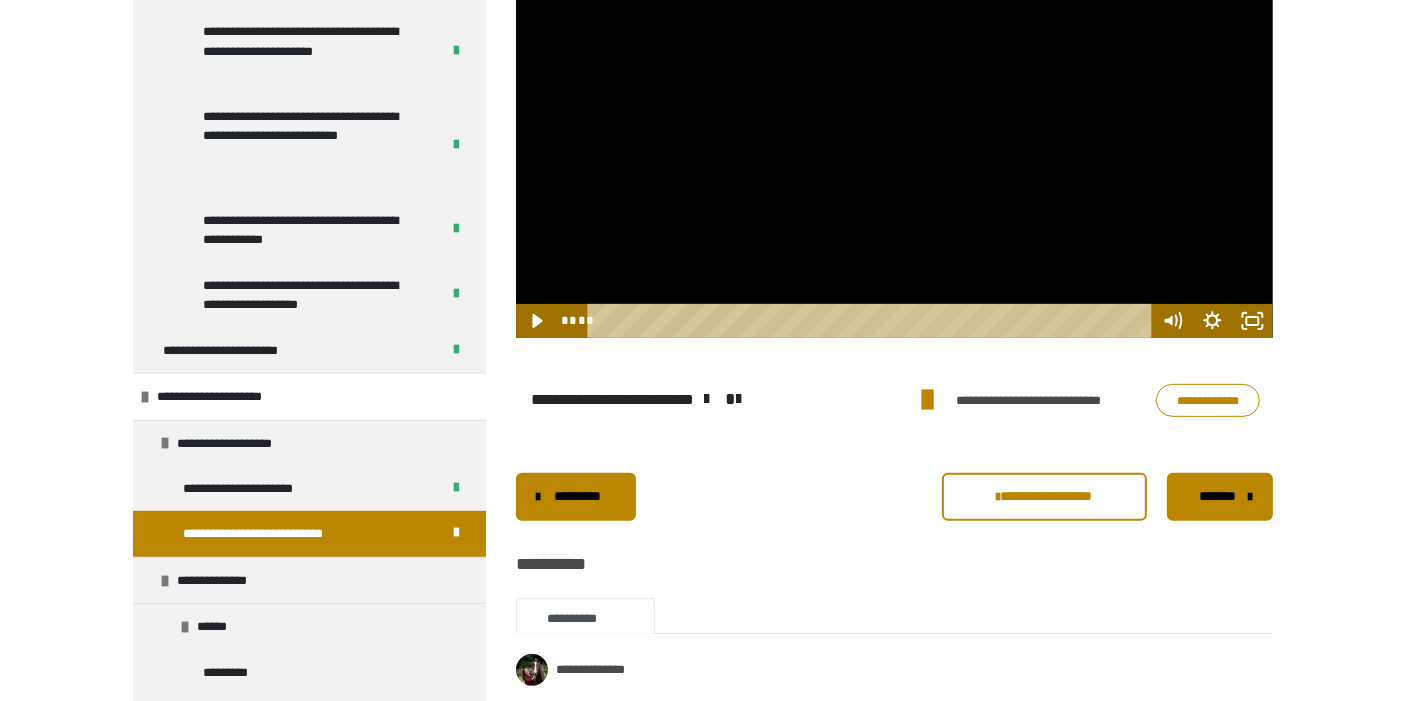 scroll, scrollTop: 902, scrollLeft: 0, axis: vertical 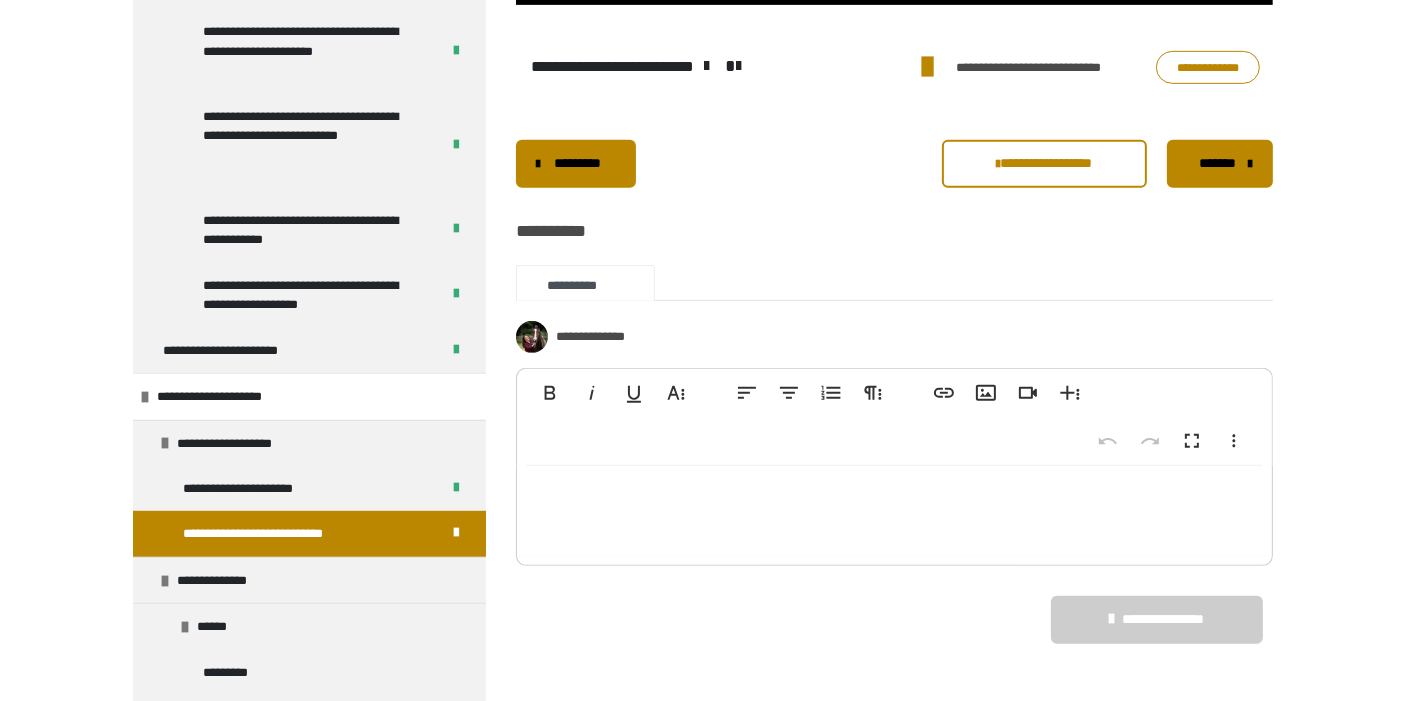 click on "*******" at bounding box center [1218, 163] 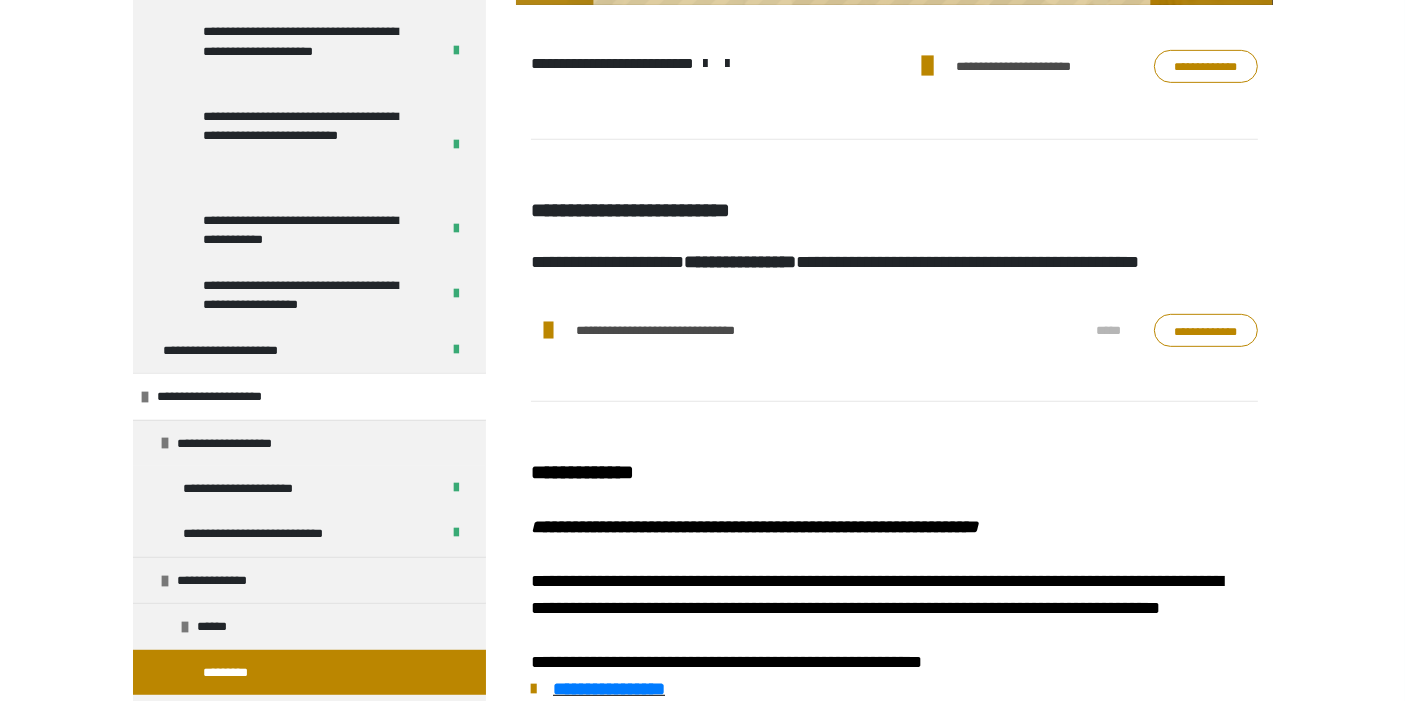 click at bounding box center (548, 331) 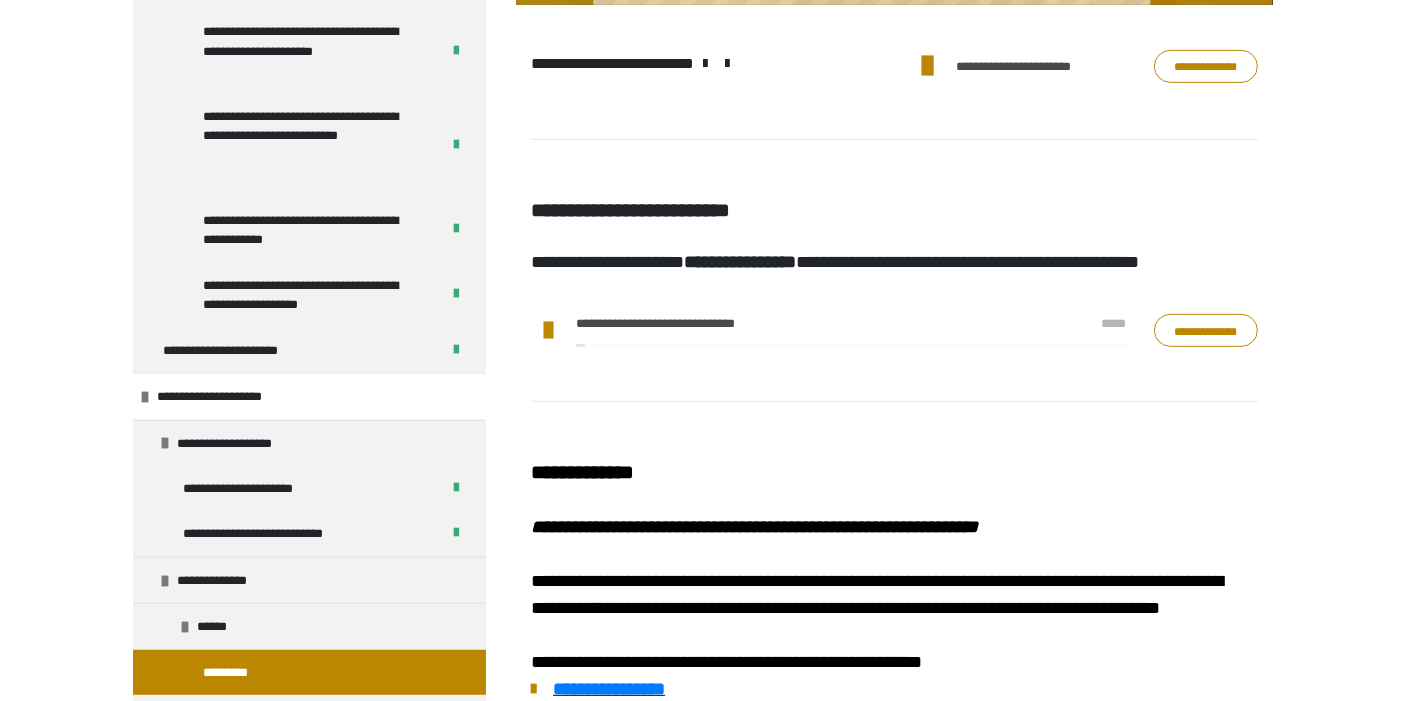 click at bounding box center [548, 331] 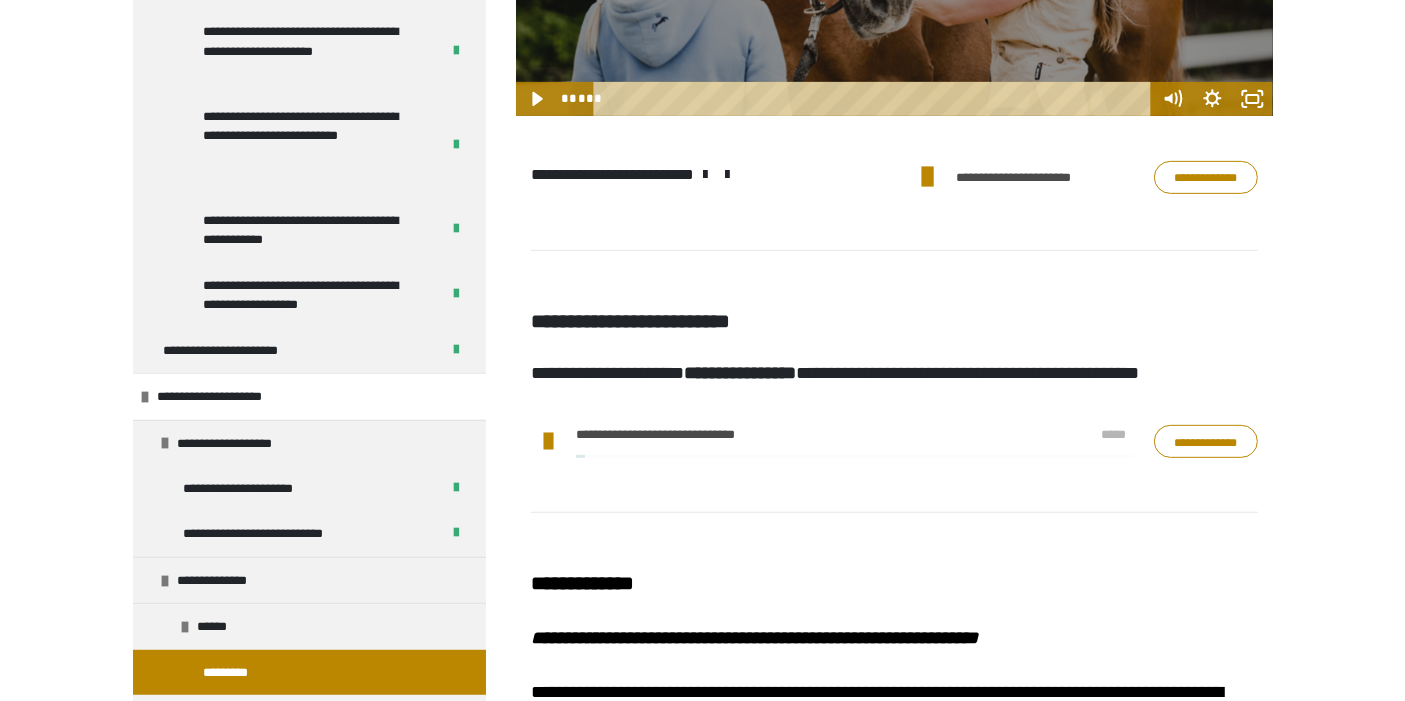scroll, scrollTop: 236, scrollLeft: 0, axis: vertical 